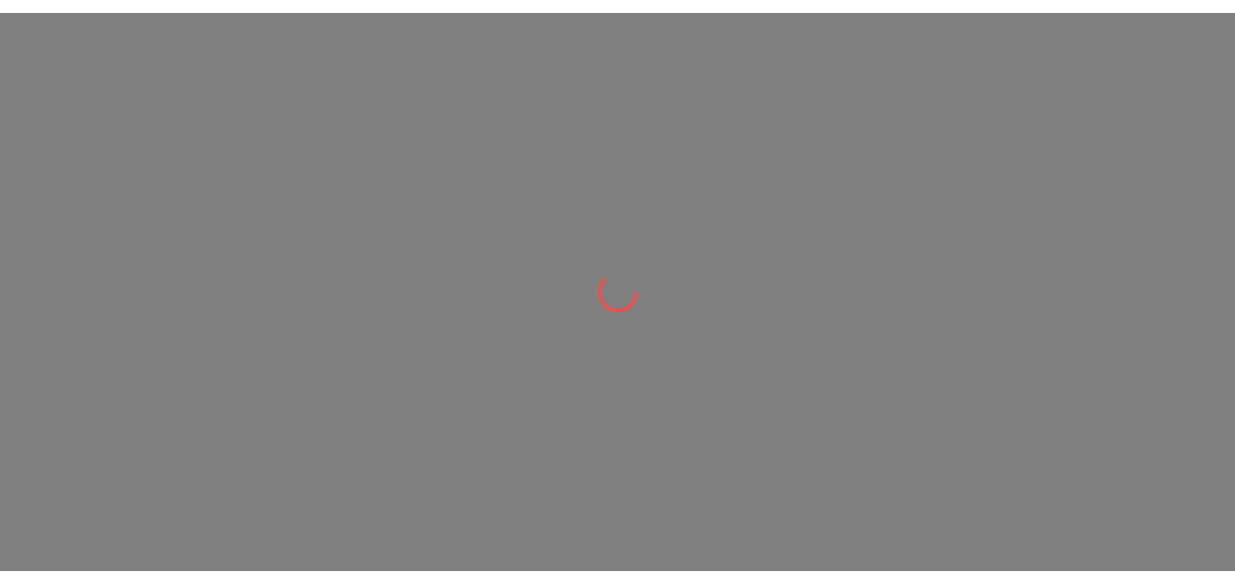 scroll, scrollTop: 0, scrollLeft: 0, axis: both 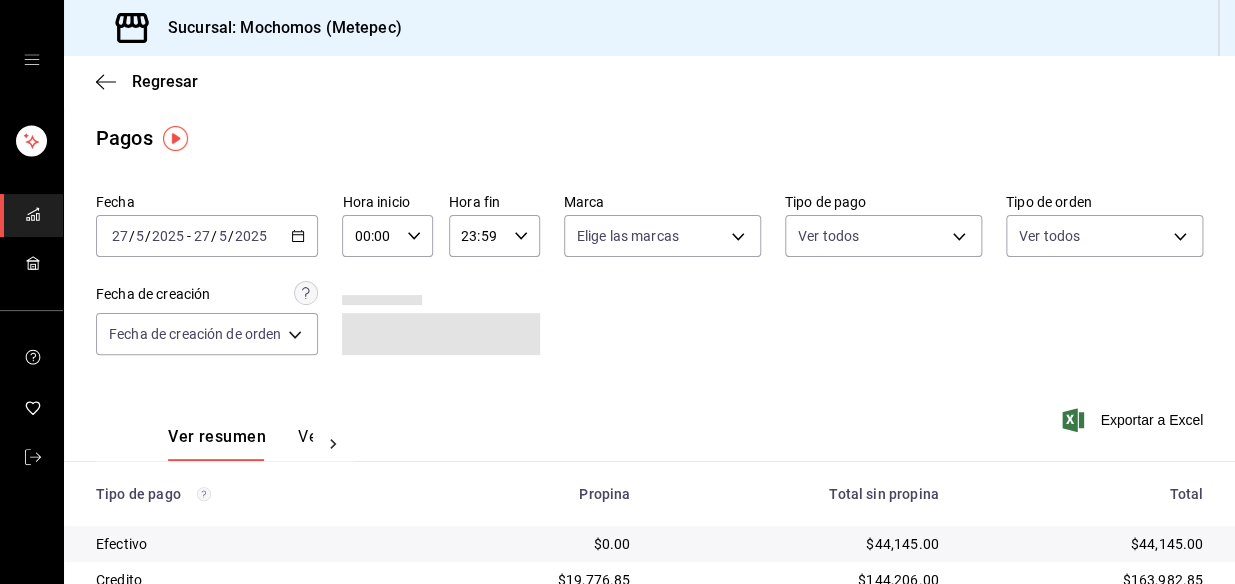 click at bounding box center [33, 215] 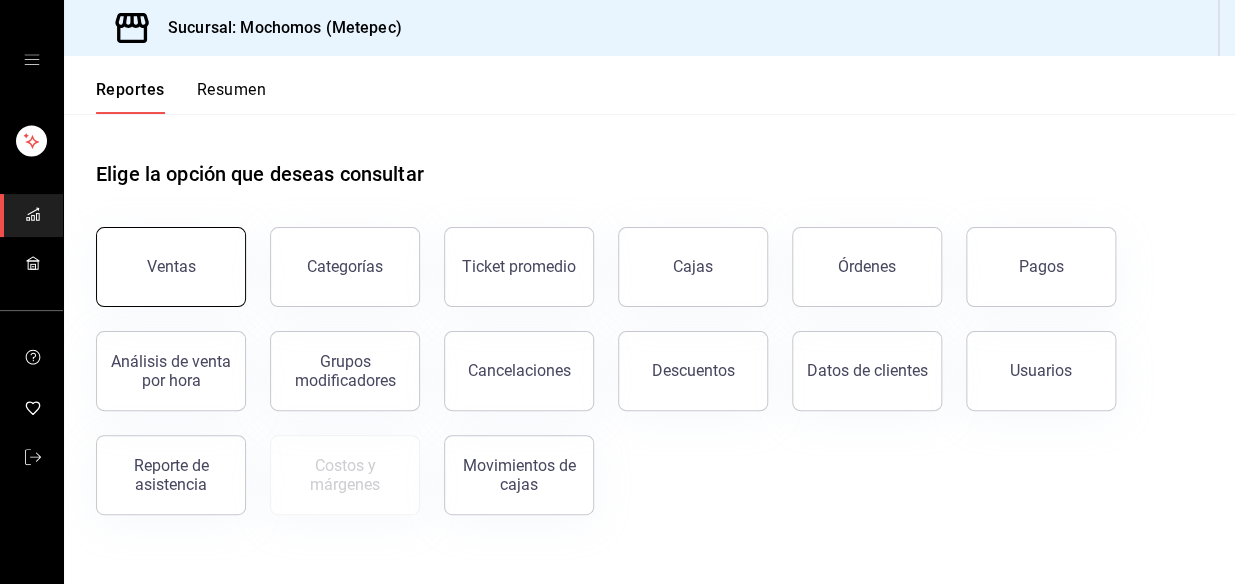 click on "Ventas" at bounding box center (171, 267) 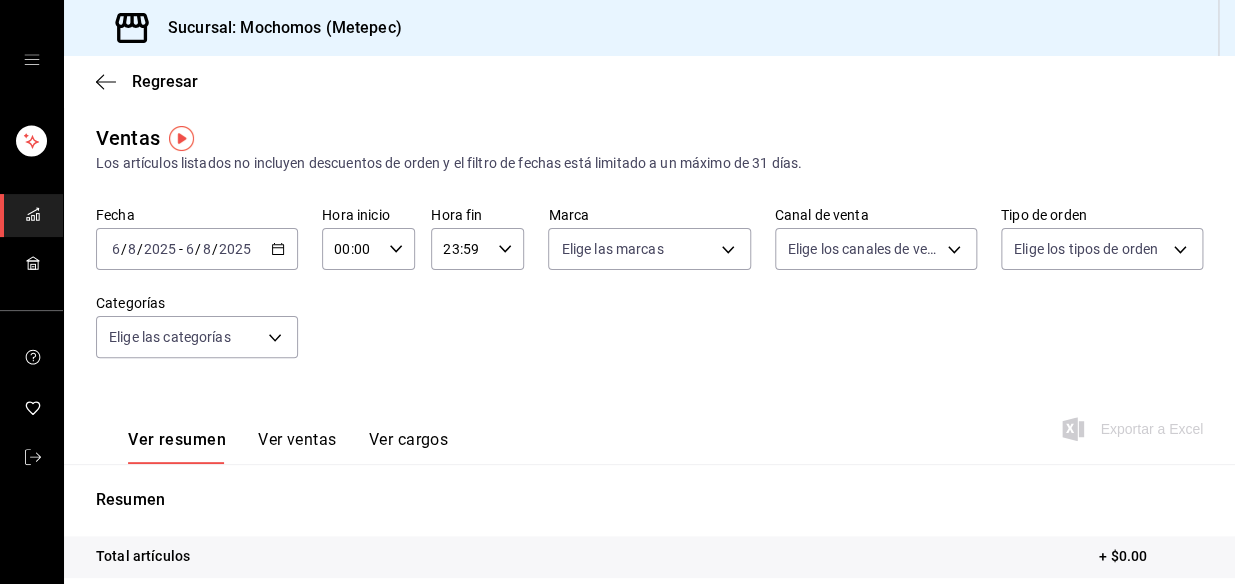 click 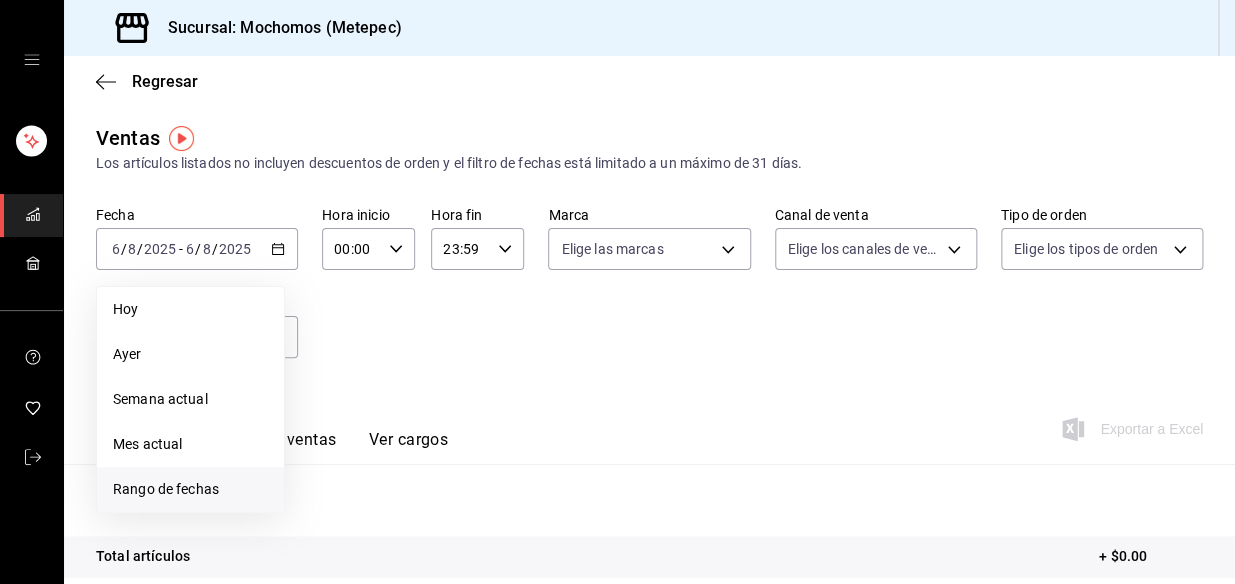click on "Rango de fechas" at bounding box center [190, 489] 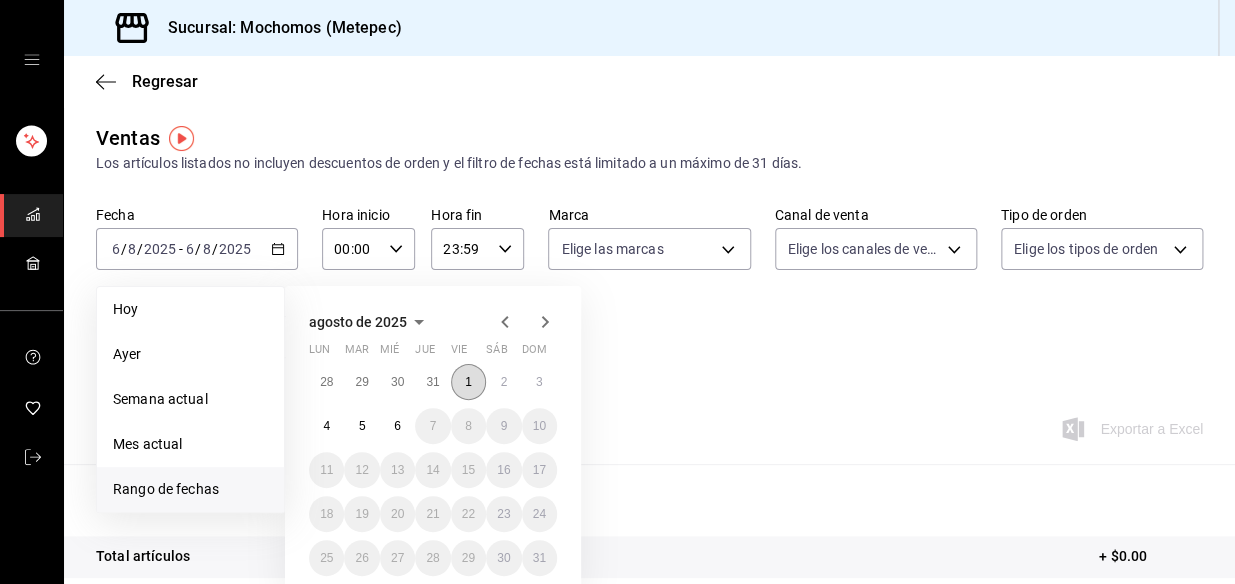click on "1" at bounding box center (468, 382) 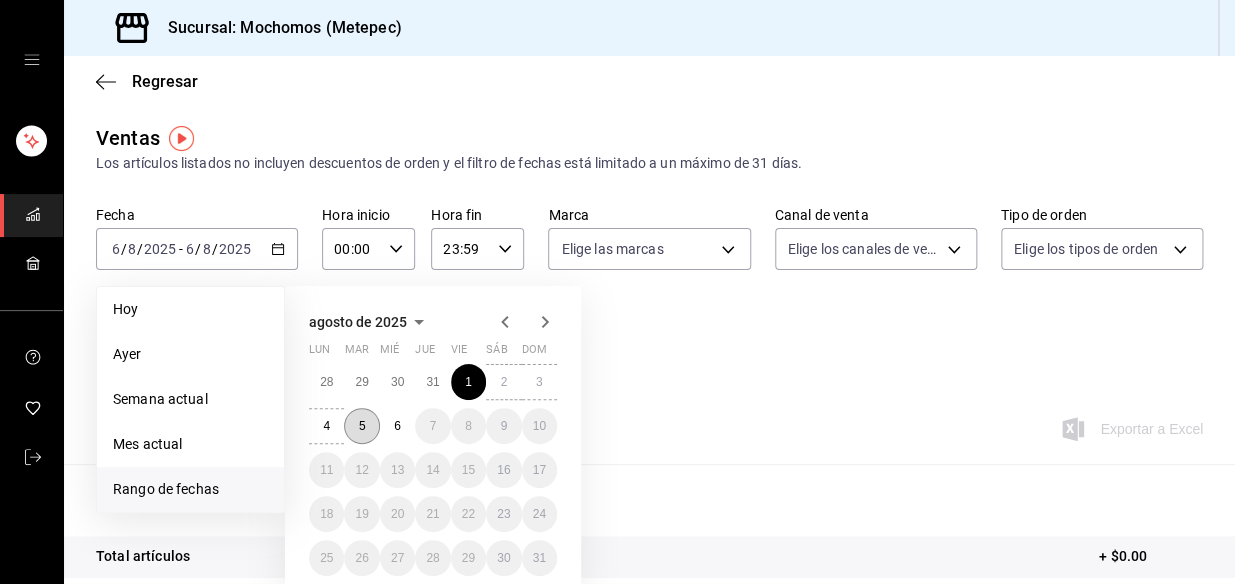 click on "5" at bounding box center (361, 426) 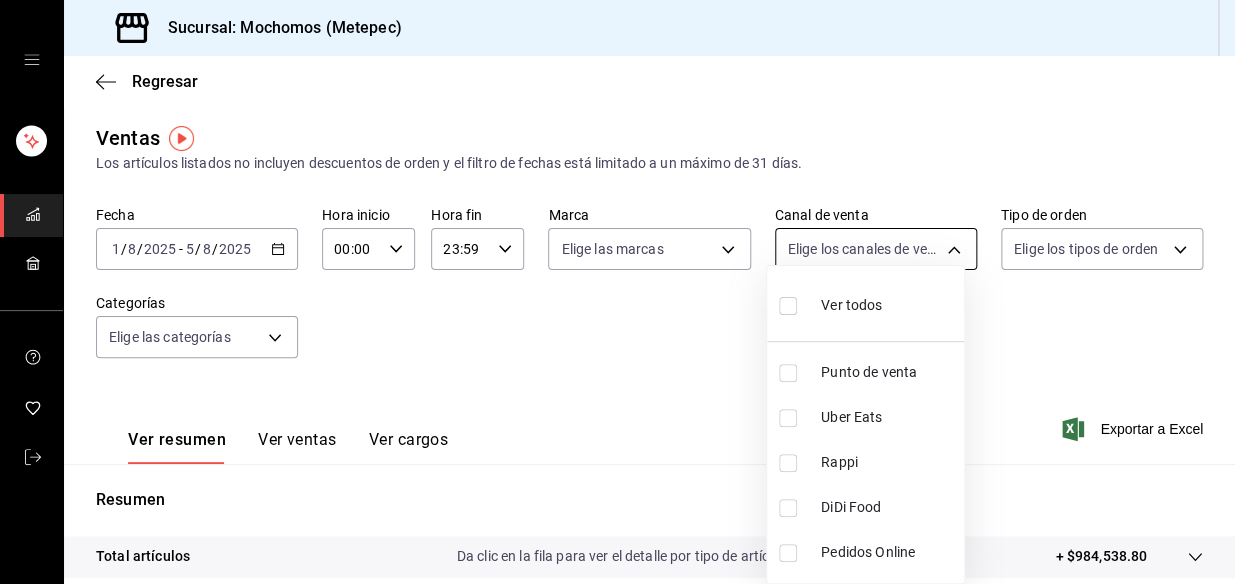 click on "Sucursal: Mochomos (Metepec) Regresar Ventas Los artículos listados no incluyen descuentos de orden y el filtro de fechas está limitado a un máximo de 31 días. Fecha [DATE] [DATE] - [DATE] [DATE] Hora inicio 00:00 Hora inicio Hora fin 23:59 Hora fin Marca Elige las marcas Canal de venta Elige los canales de venta Tipo de orden Elige los tipos de orden Categorías Elige las categorías Ver resumen Ver ventas Ver cargos Exportar a Excel Resumen Total artículos Da clic en la fila para ver el detalle por tipo de artículo + $984,538.80 Cargos por servicio + $0.00 Venta bruta = $984,538.80 Descuentos totales - $17,929.00 Certificados de regalo - $0.00 Venta total = $966,609.80 Impuestos - $133,325.49 Venta neta = $833,284.31 GANA 1 MES GRATIS EN TU SUSCRIPCIÓN AQUÍ Ver video tutorial Ir a video Ver video tutorial Ir a video Visitar centro de ayuda ([PHONE]) [EMAIL] Visitar centro de ayuda ([PHONE]) [EMAIL] Ver todos Punto de venta Uber Eats" at bounding box center (617, 292) 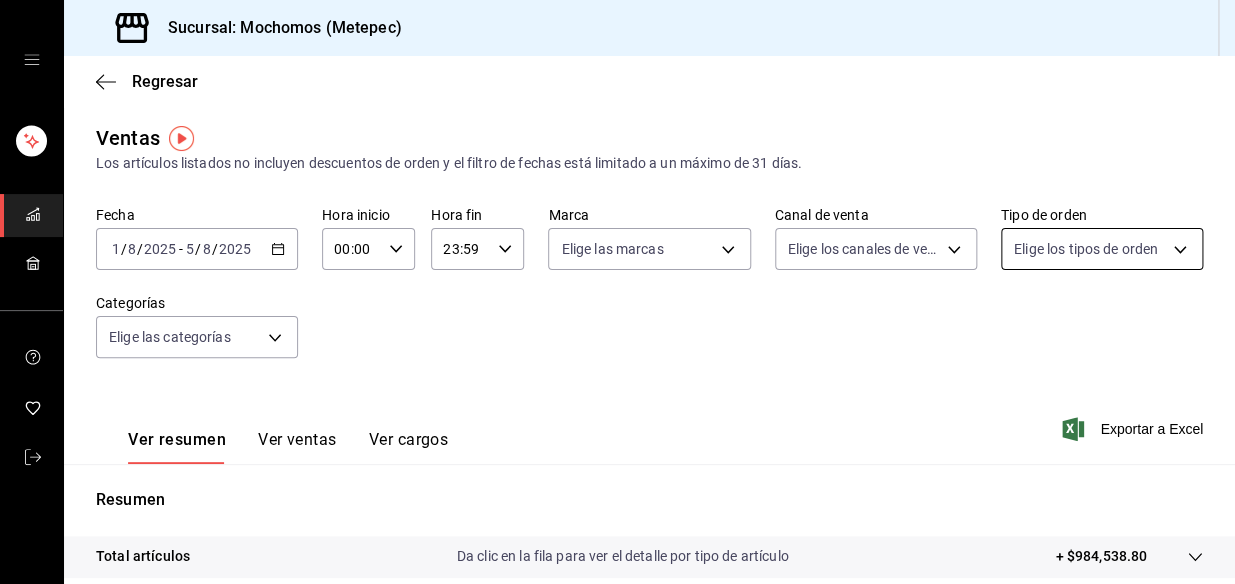 click on "Sucursal: Mochomos (Metepec) Regresar Ventas Los artículos listados no incluyen descuentos de orden y el filtro de fechas está limitado a un máximo de 31 días. Fecha [DATE] [DATE] [DATE] - [DATE] [DATE] [DATE] Hora inicio 00:00 Hora inicio Hora fin 23:59 Hora fin Marca Elige las marcas Canal de venta Elige los canales de venta Tipo de orden Elige los tipos de orden Categorías Elige las categorías Ver resumen Ver ventas Ver cargos Exportar a Excel Resumen Total artículos Da clic en la fila para ver el detalle por tipo de artículo + $984,538.80 Cargos por servicio + $0.00 Venta bruta = $984,538.80 Descuentos totales - $17,929.00 Certificados de regalo - $0.00 Venta total = $966,609.80 Impuestos - $133,325.49 Venta neta = $833,284.31 GANA 1 MES GRATIS EN TU SUSCRIPCIÓN AQUÍ Ver video tutorial Ir a video Ver video tutorial Ir a video Visitar centro de ayuda ([PHONE]) [EMAIL] Visitar centro de ayuda ([PHONE]) [EMAIL]" at bounding box center (617, 292) 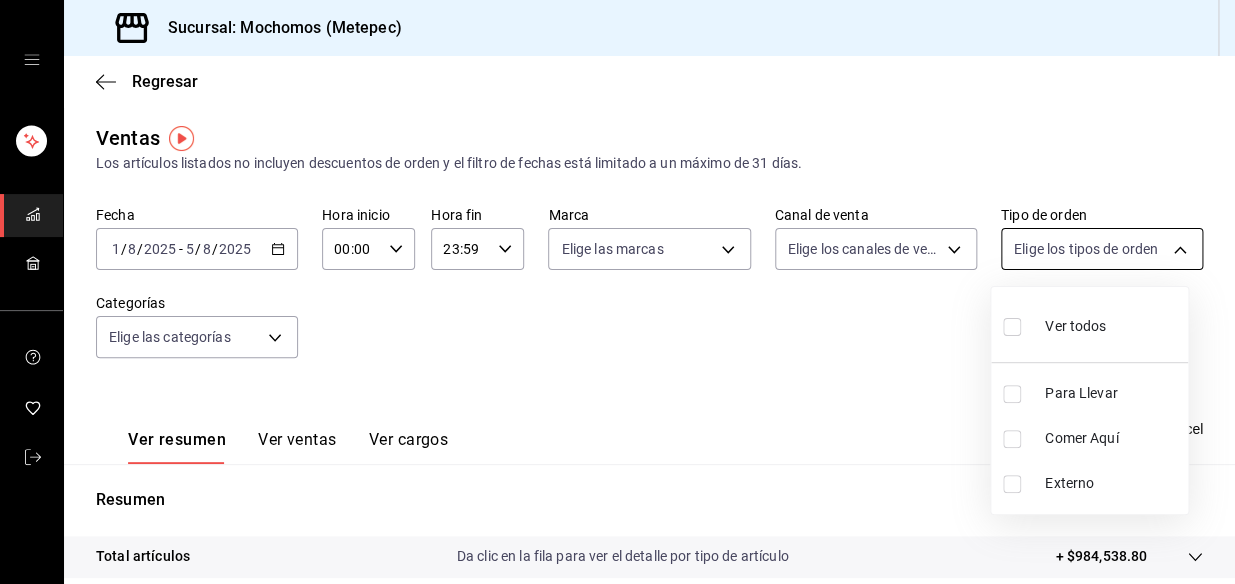 click at bounding box center [617, 292] 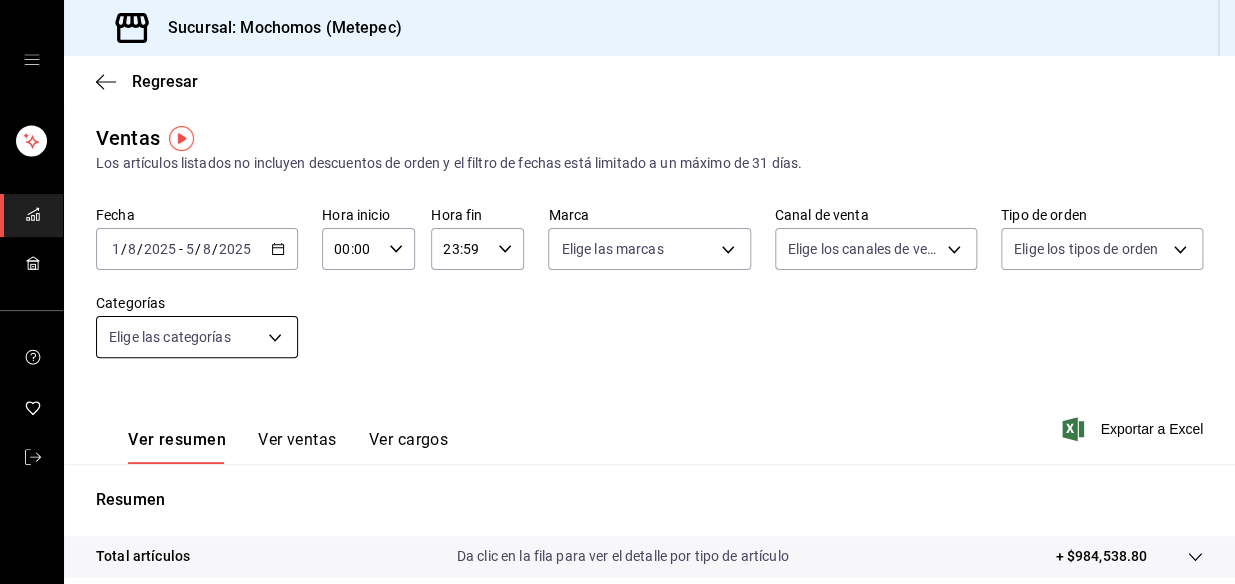 click on "Sucursal: Mochomos (Metepec) Regresar Ventas Los artículos listados no incluyen descuentos de orden y el filtro de fechas está limitado a un máximo de 31 días. Fecha [DATE] [DATE] [DATE] - [DATE] [DATE] [DATE] Hora inicio 00:00 Hora inicio Hora fin 23:59 Hora fin Marca Elige las marcas Canal de venta Elige los canales de venta Tipo de orden Elige los tipos de orden Categorías Elige las categorías Ver resumen Ver ventas Ver cargos Exportar a Excel Resumen Total artículos Da clic en la fila para ver el detalle por tipo de artículo + $984,538.80 Cargos por servicio + $0.00 Venta bruta = $984,538.80 Descuentos totales - $17,929.00 Certificados de regalo - $0.00 Venta total = $966,609.80 Impuestos - $133,325.49 Venta neta = $833,284.31 GANA 1 MES GRATIS EN TU SUSCRIPCIÓN AQUÍ Ver video tutorial Ir a video Ver video tutorial Ir a video Visitar centro de ayuda ([PHONE]) [EMAIL] Visitar centro de ayuda ([PHONE]) [EMAIL]" at bounding box center (617, 292) 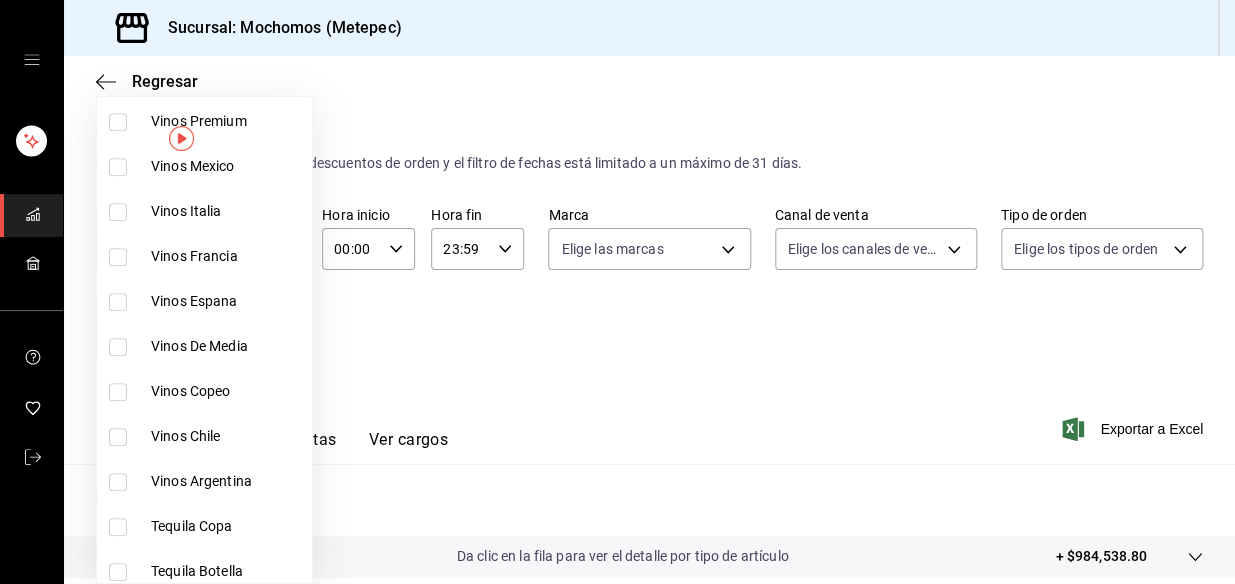 scroll, scrollTop: 636, scrollLeft: 0, axis: vertical 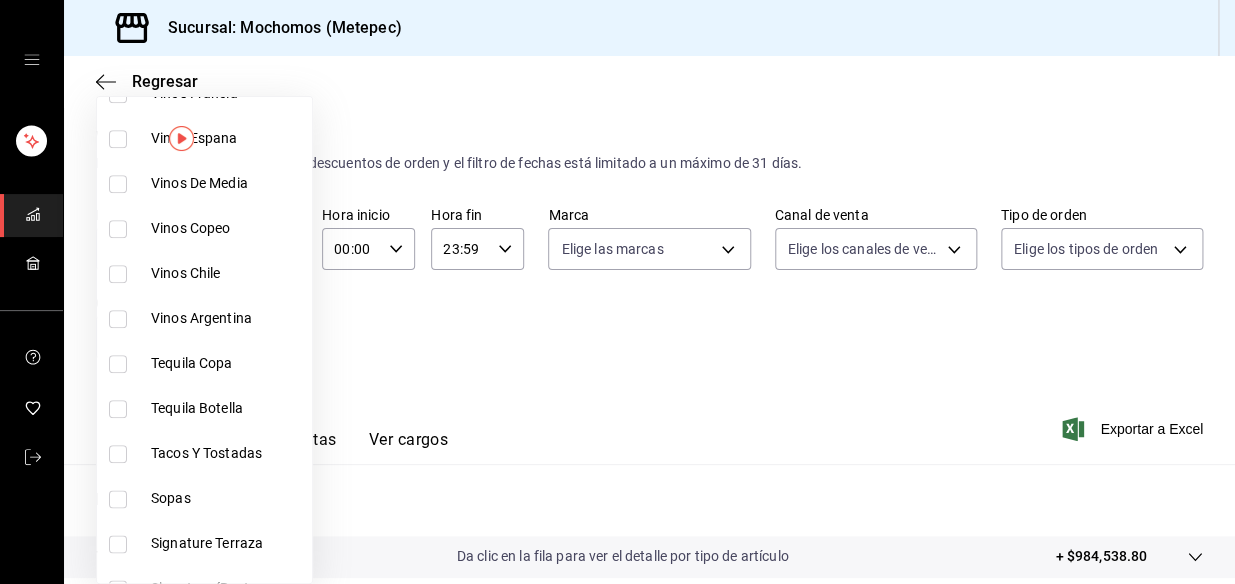 click at bounding box center [617, 292] 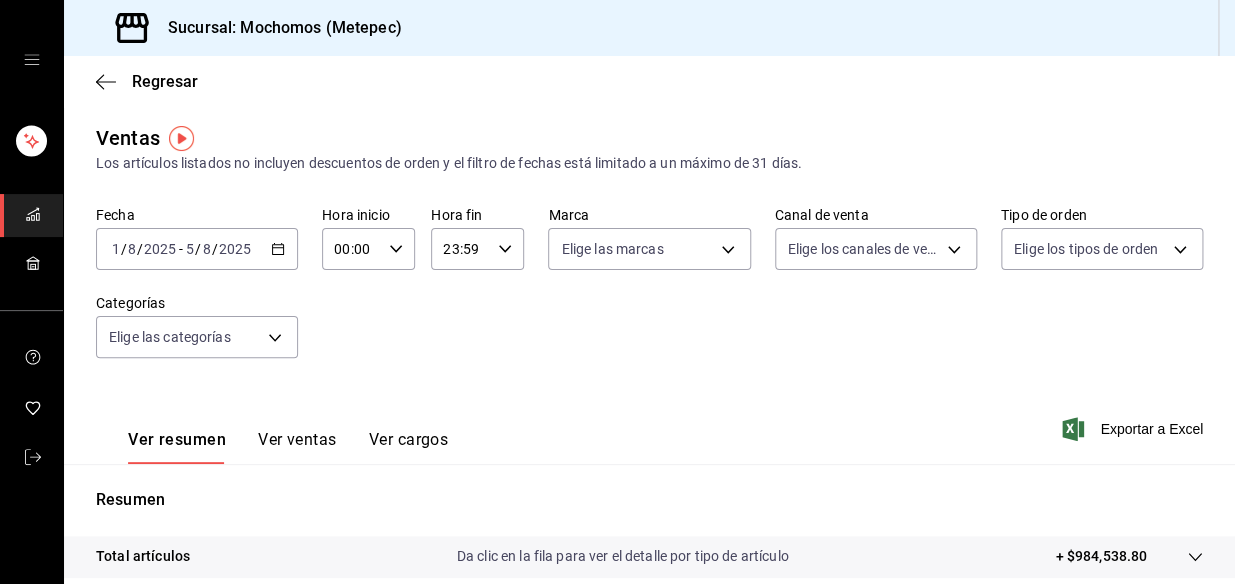 click at bounding box center (33, 215) 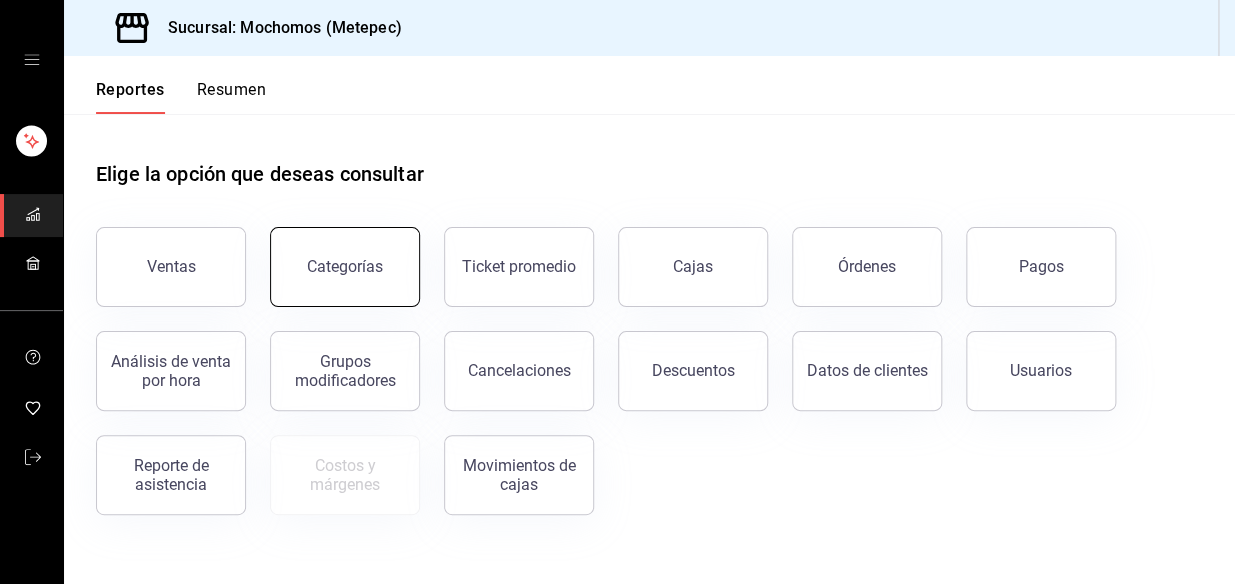 click on "Categorías" at bounding box center [345, 267] 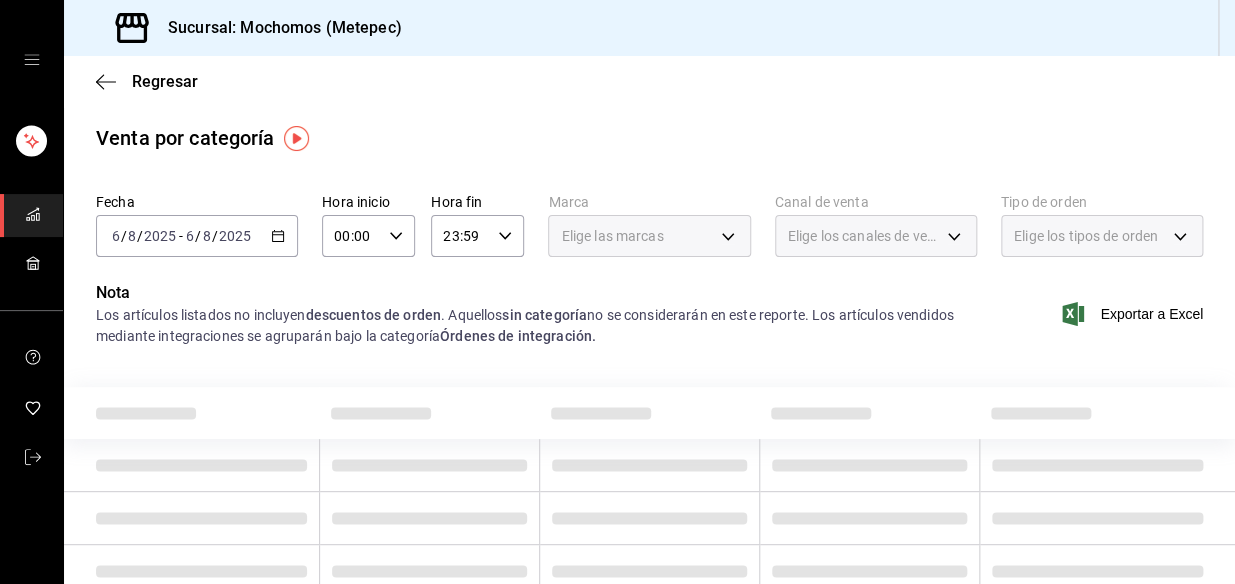 click 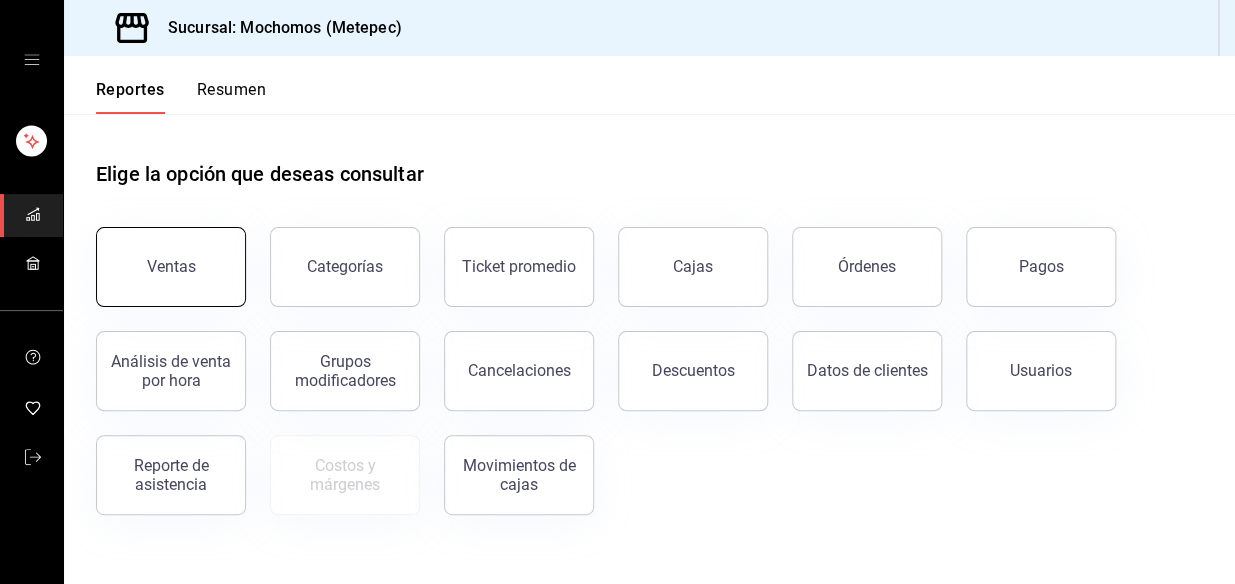 click on "Ventas" at bounding box center [171, 267] 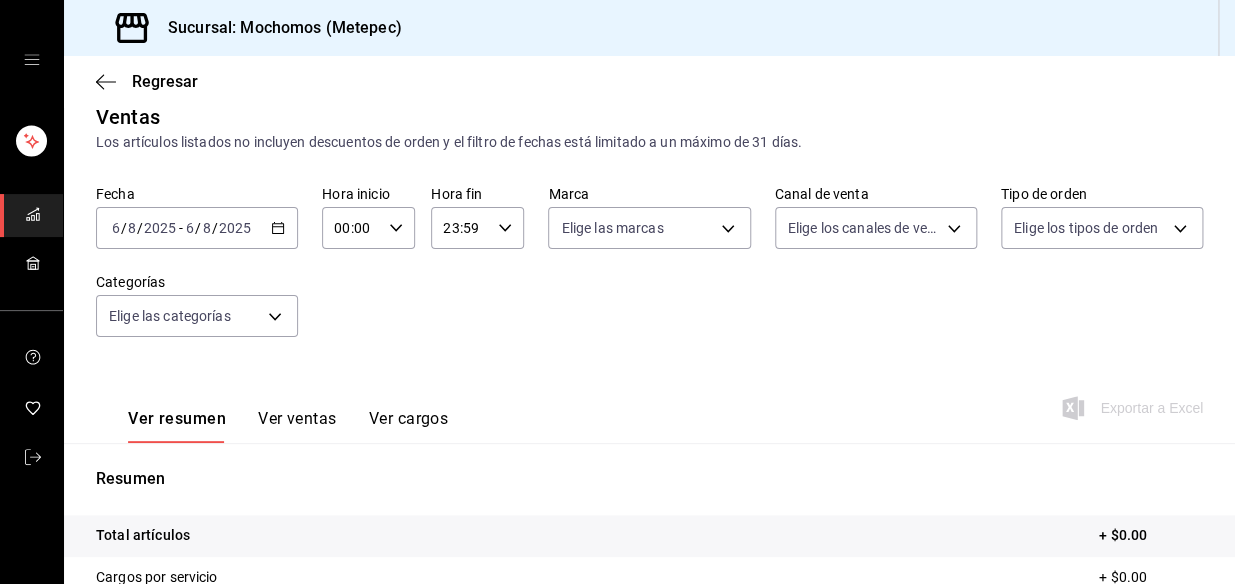 scroll, scrollTop: 0, scrollLeft: 0, axis: both 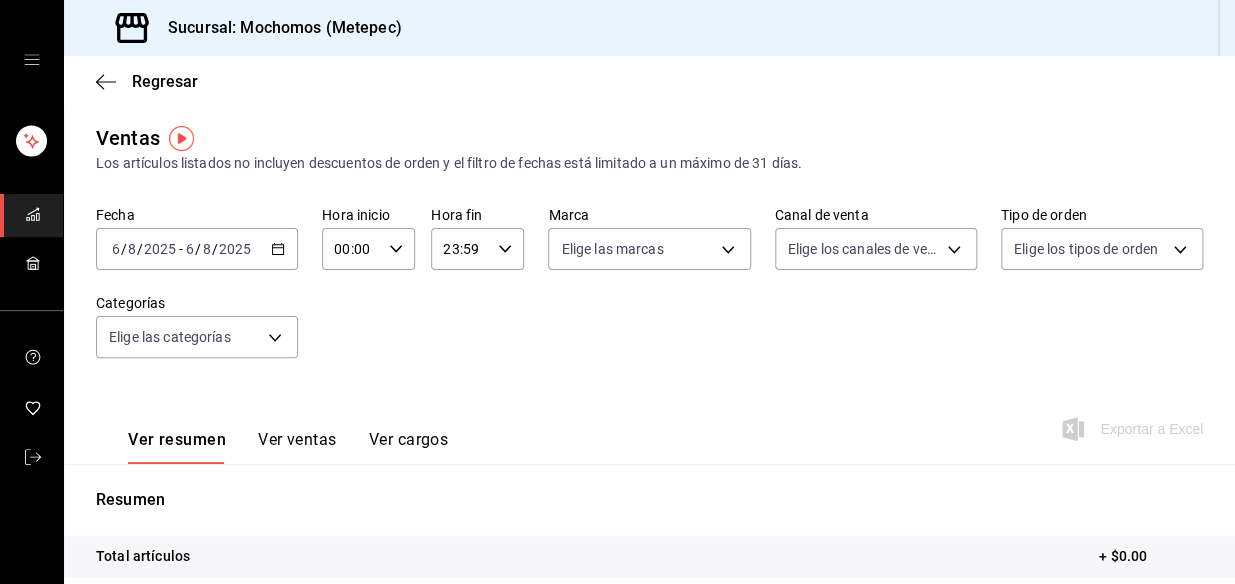 click on "Ver ventas" at bounding box center [297, 447] 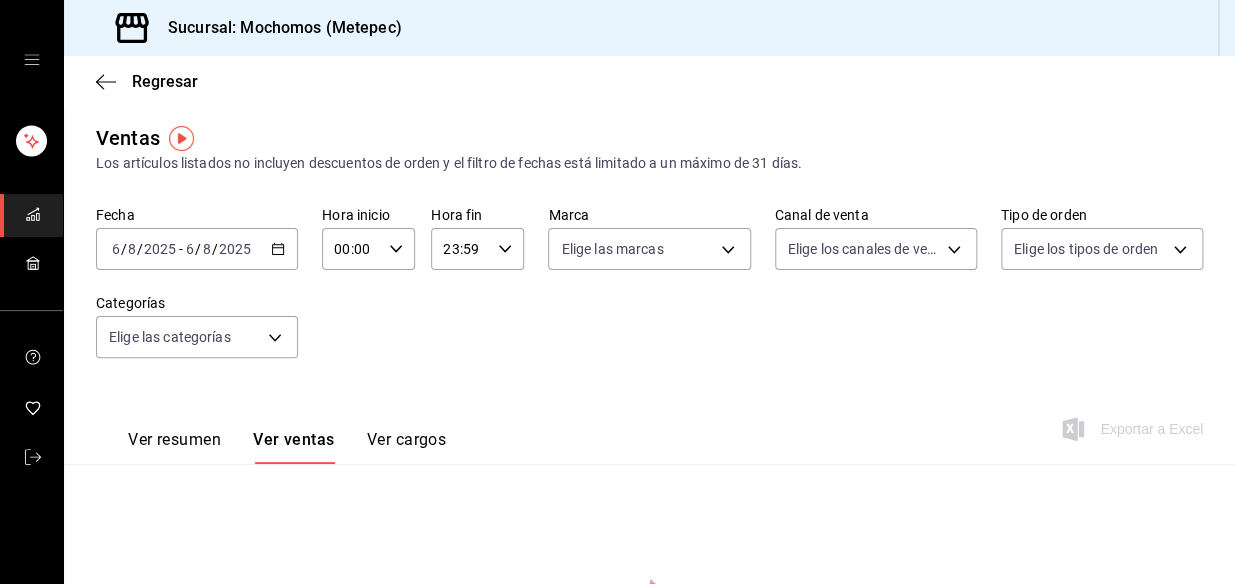 click on "Ver cargos" at bounding box center [407, 447] 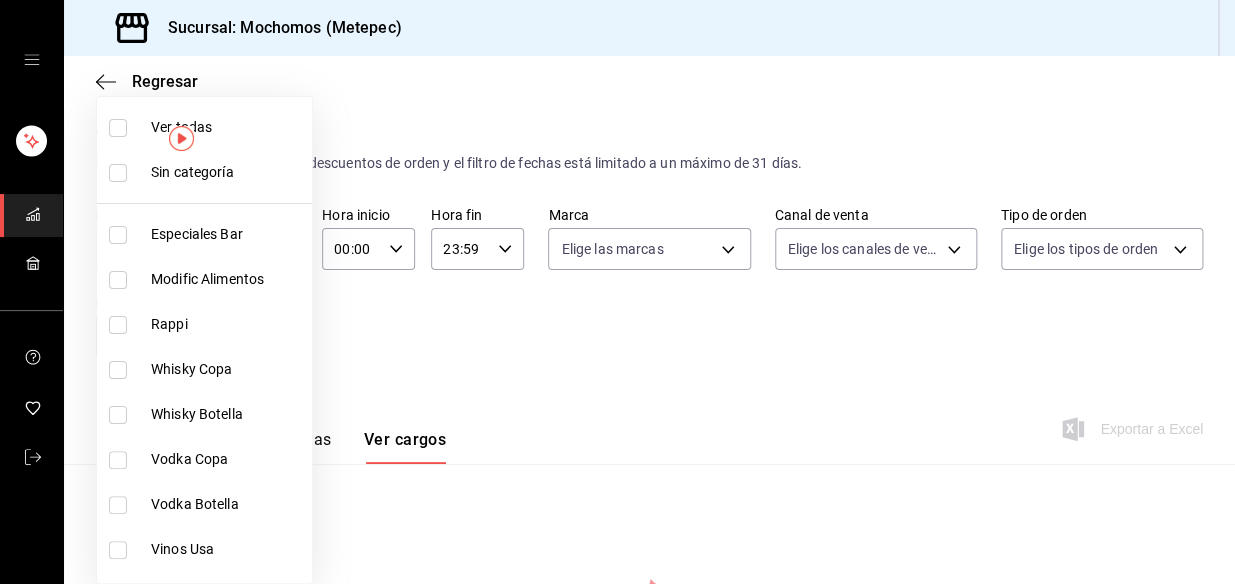 click on "Sucursal: Mochomos (Metepec) Regresar Ventas Los artículos listados no incluyen descuentos de orden y el filtro de fechas está limitado a un máximo de 31 días. Fecha [DATE] [DATE] [DATE] - [DATE] [DATE] [DATE] Hora inicio 00:00 Hora inicio Hora fin 23:59 Hora fin Marca Elige las marcas Canal de venta Elige los canales de venta Tipo de orden Elige los tipos de orden Categorías Elige las categorías Ver resumen Ver ventas Ver cargos Exportar a Excel No hay información que mostrar GANA 1 MES GRATIS EN TU SUSCRIPCIÓN AQUÍ ¿Recuerdas cómo empezó tu restaurante?
Hoy puedes ayudar a un colega a tener el mismo cambio que tú viviste.
Recomienda Parrot directamente desde tu Portal Administrador.
Es fácil y rápido.
🎁 Por cada restaurante que se una, ganas 1 mes gratis. Ver video tutorial Ir a video Visitar centro de ayuda ([PHONE]) [EMAIL] Visitar centro de ayuda ([PHONE]) [EMAIL] Ver todas Sin categoría Especiales Bar Modific Alimentos Rappi Sopas" at bounding box center (617, 292) 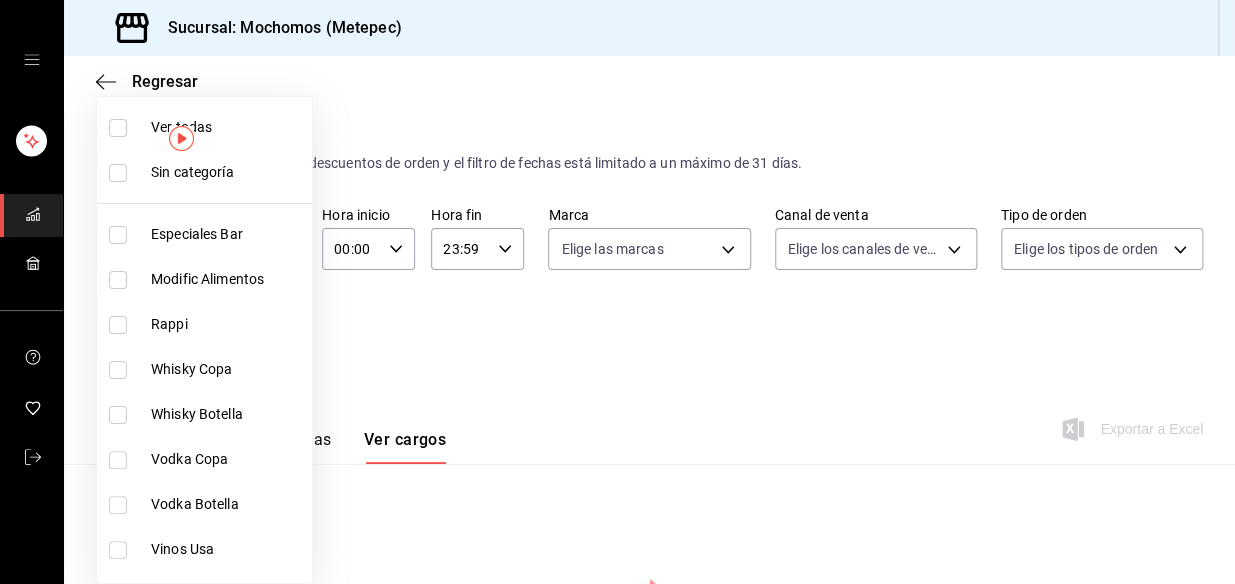 click at bounding box center (617, 292) 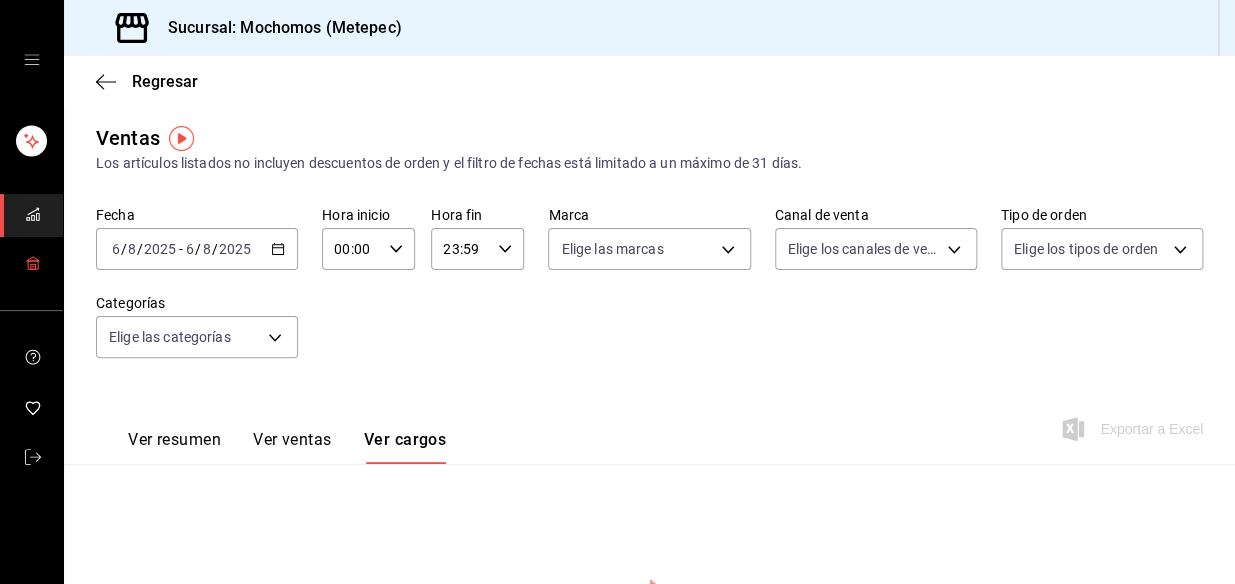 click 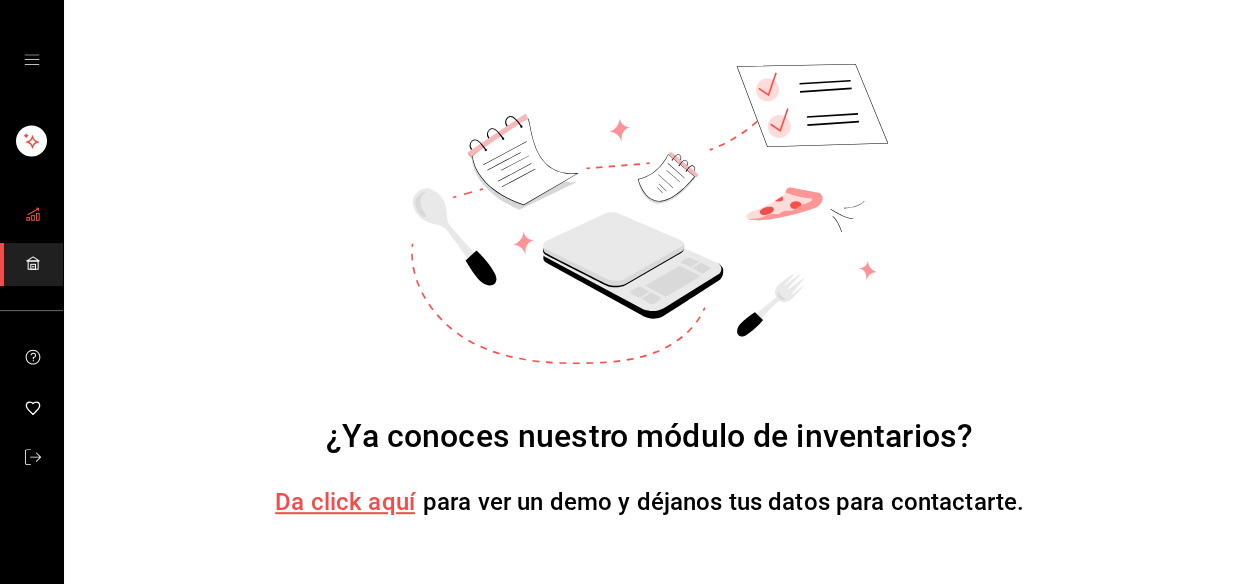 click 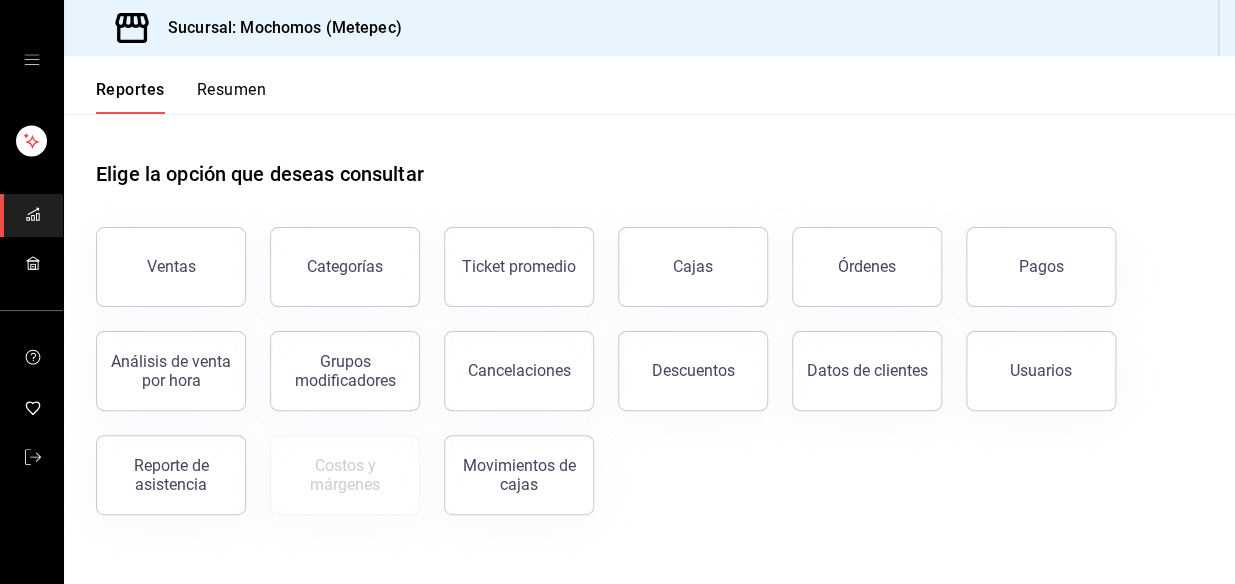 click 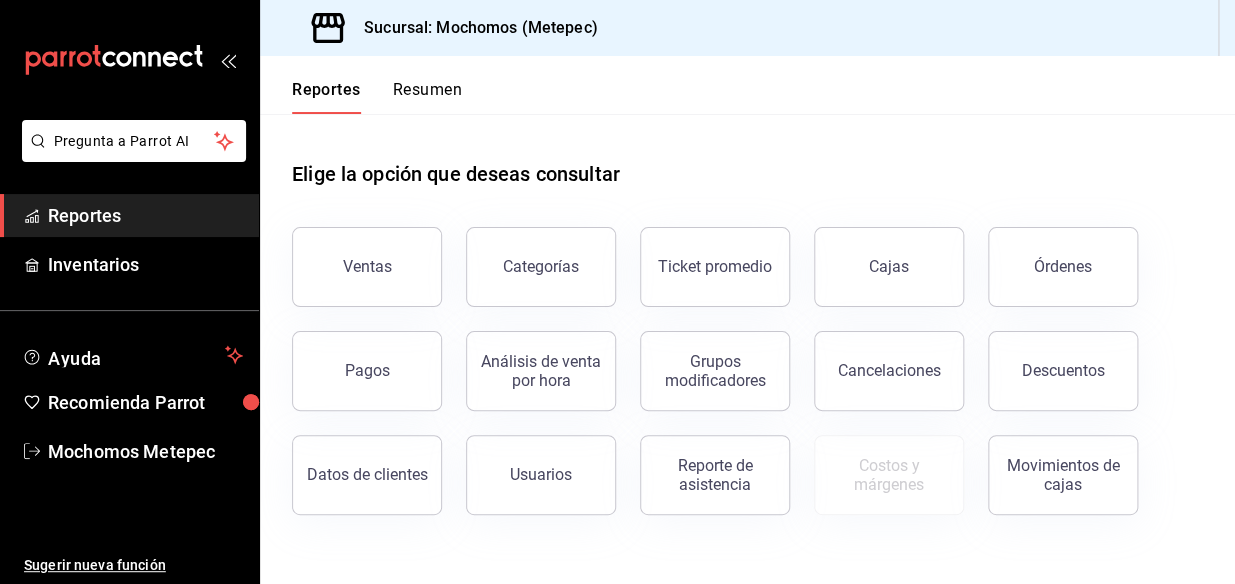 click on "Reportes" at bounding box center [145, 215] 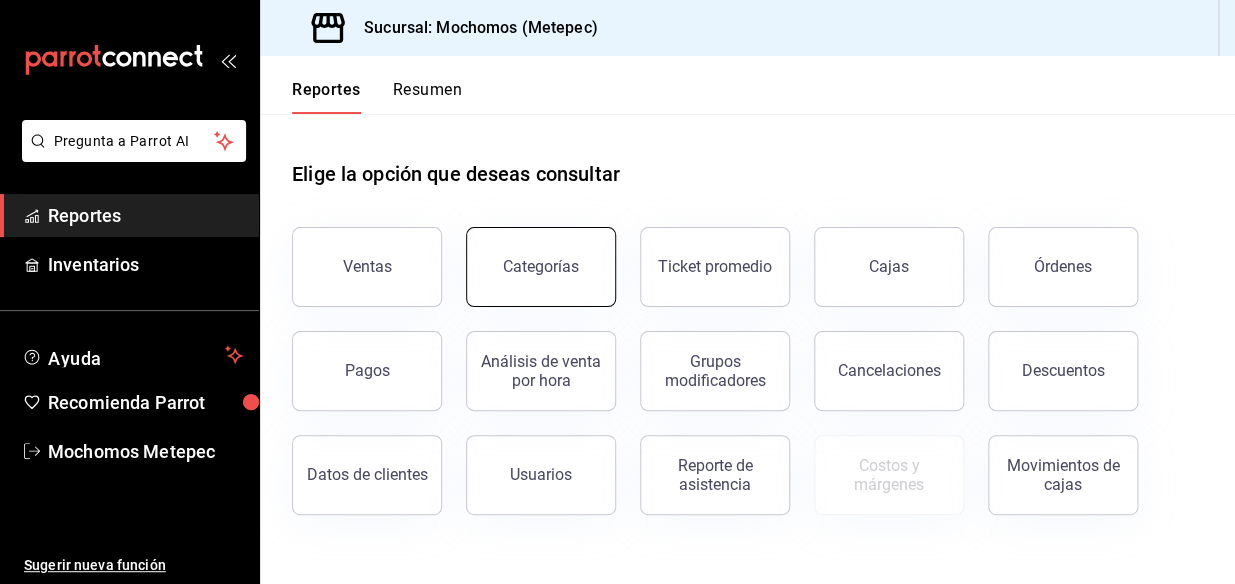 click on "Categorías" at bounding box center (541, 267) 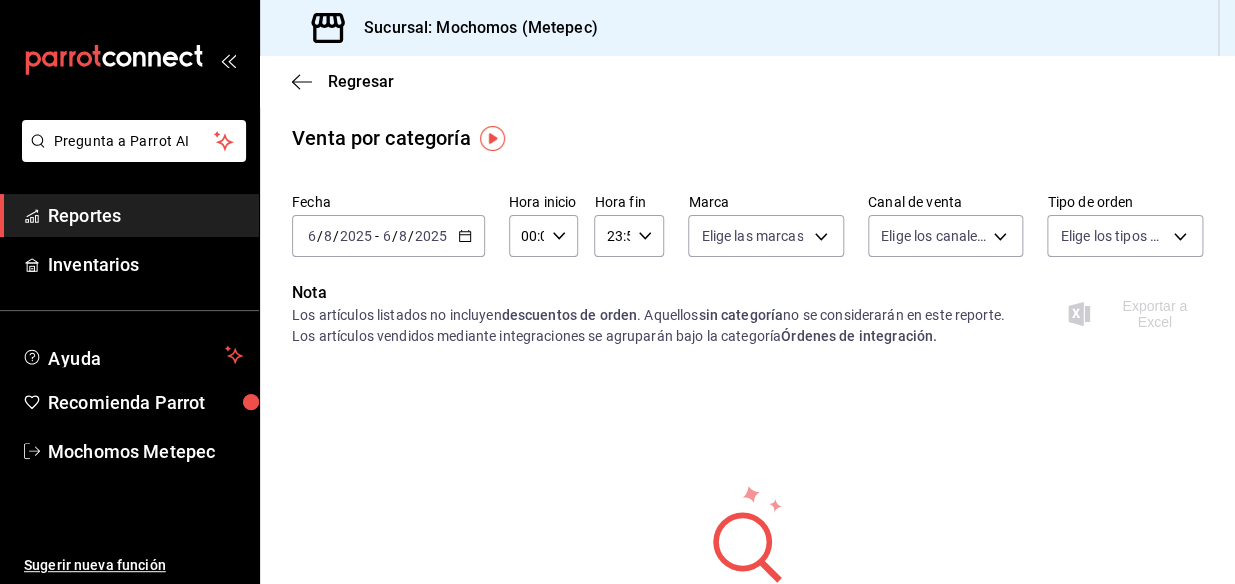 click 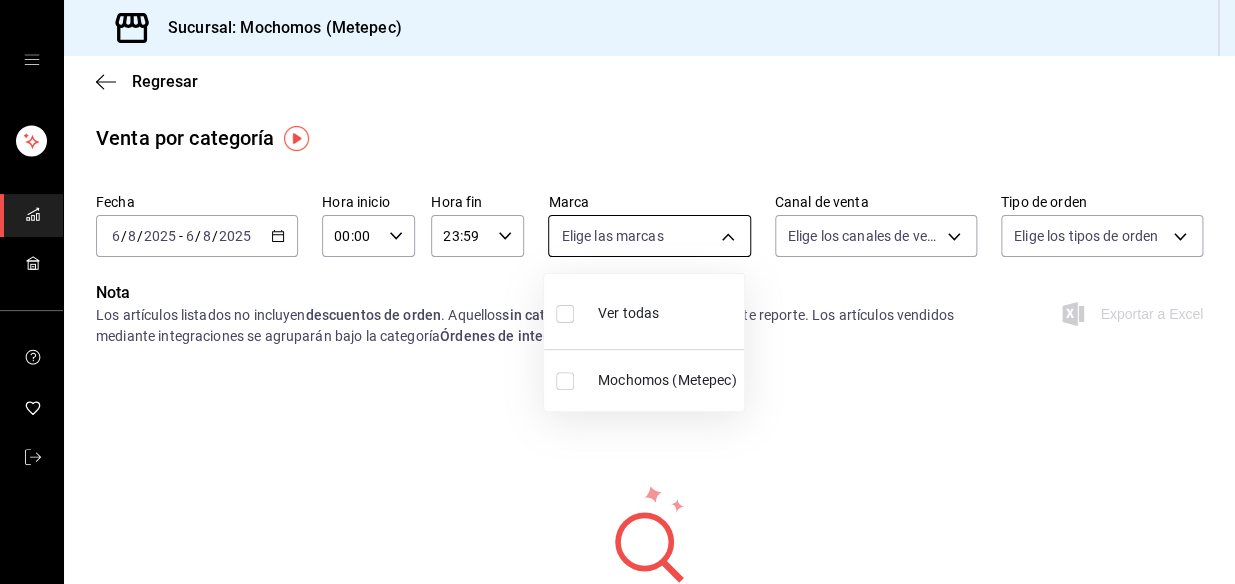 click on "Sucursal: Mochomos (Metepec) Regresar Venta por categoría Fecha [DATE] [DATE] [DATE] - [DATE] [DATE] [DATE] Hora inicio 00:00 Hora inicio Hora fin 23:59 Hora fin Marca Elige las marcas Canal de venta Elige los canales de venta Tipo de orden Elige los tipos de orden Nota Los artículos listados no incluyen  descuentos de orden . Aquellos  sin categoría  no se considerarán en este reporte. Los artículos vendidos mediante integraciones se agruparán bajo la categoría  Órdenes de integración. Exportar a Excel No hay información que mostrar GANA 1 MES GRATIS EN TU SUSCRIPCIÓN AQUÍ ¿Recuerdas cómo empezó tu restaurante?
Hoy puedes ayudar a un colega a tener el mismo cambio que tú viviste.
Recomienda Parrot directamente desde tu Portal Administrador.
Es fácil y rápido.
🎁 Por cada restaurante que se una, ganas 1 mes gratis. Ver video tutorial Ir a video Visitar centro de ayuda ([PHONE]) [EMAIL] Visitar centro de ayuda ([PHONE]) [EMAIL]" at bounding box center [617, 292] 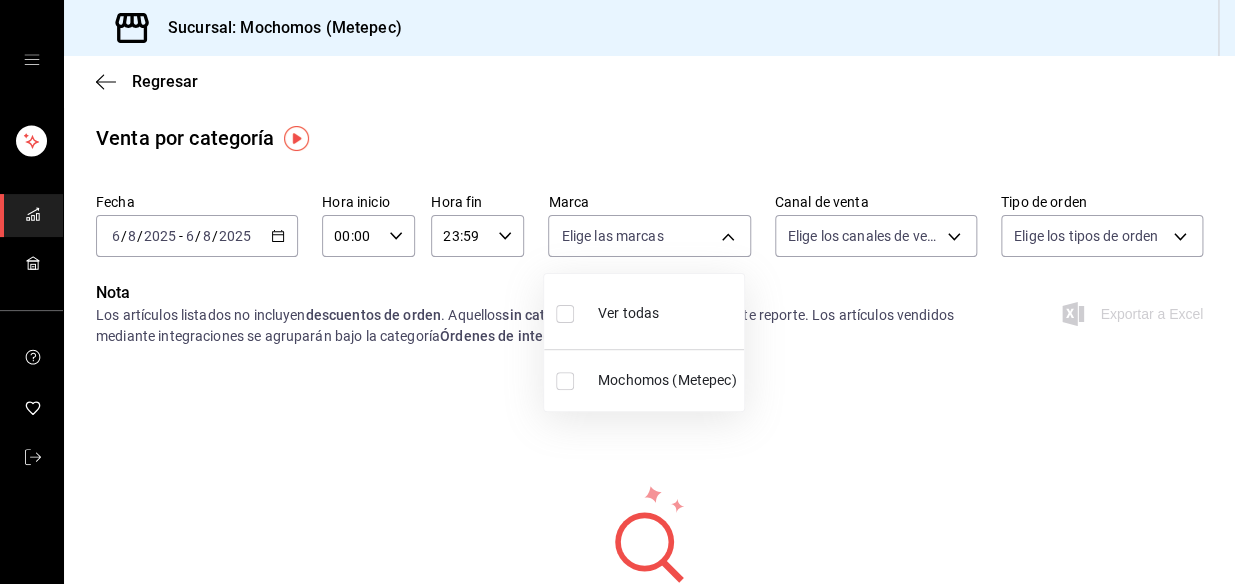 click at bounding box center [565, 381] 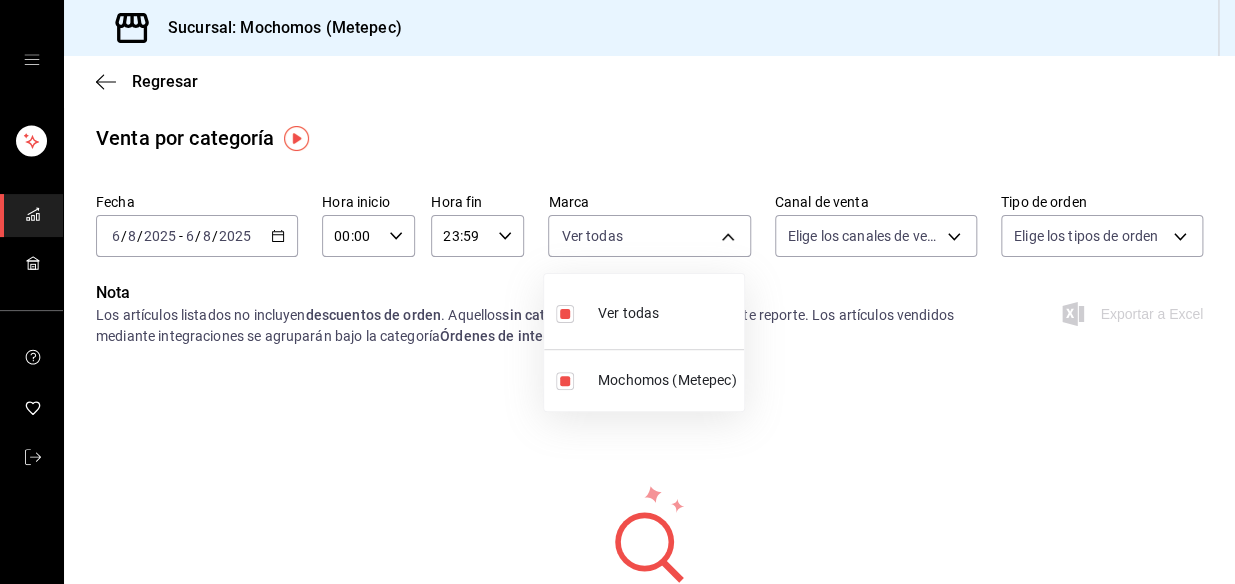 click at bounding box center (617, 292) 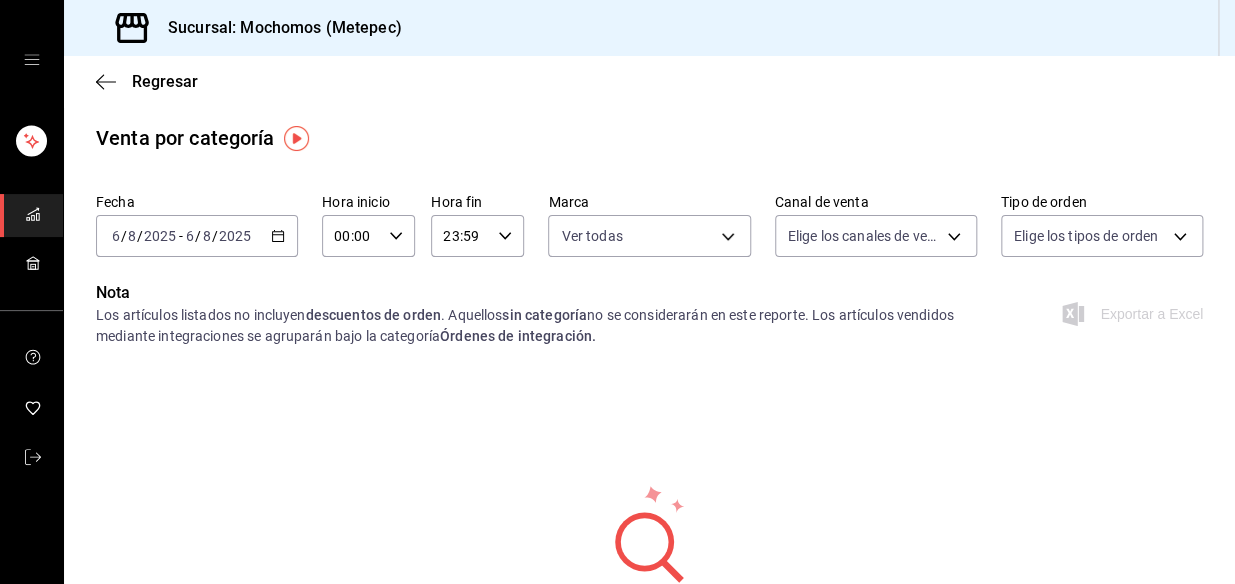 click on "Sucursal: Mochomos (Metepec) Regresar Venta por categoría Fecha [DATE] [DATE] [DATE] - [DATE] [DATE] [DATE] Hora inicio 00:00 Hora inicio Hora fin 23:59 Hora fin Marca Ver todas [UUID] Canal de venta Elige los canales de venta Tipo de orden Elige los tipos de orden Nota Los artículos listados no incluyen  descuentos de orden . Aquellos  sin categoría  no se considerarán en este reporte. Los artículos vendidos mediante integraciones se agruparán bajo la categoría  Órdenes de integración. Exportar a Excel No hay información que mostrar GANA 1 MES GRATIS EN TU SUSCRIPCIÓN AQUÍ ¿Recuerdas cómo empezó tu restaurante?
Hoy puedes ayudar a un colega a tener el mismo cambio que tú viviste.
Recomienda Parrot directamente desde tu Portal Administrador.
Es fácil y rápido.
🎁 Por cada restaurante que se una, ganas 1 mes gratis. Ver video tutorial Ir a video Visitar centro de ayuda ([PHONE]) [EMAIL] Visitar centro de ayuda ([PHONE]) [EMAIL]" at bounding box center [617, 292] 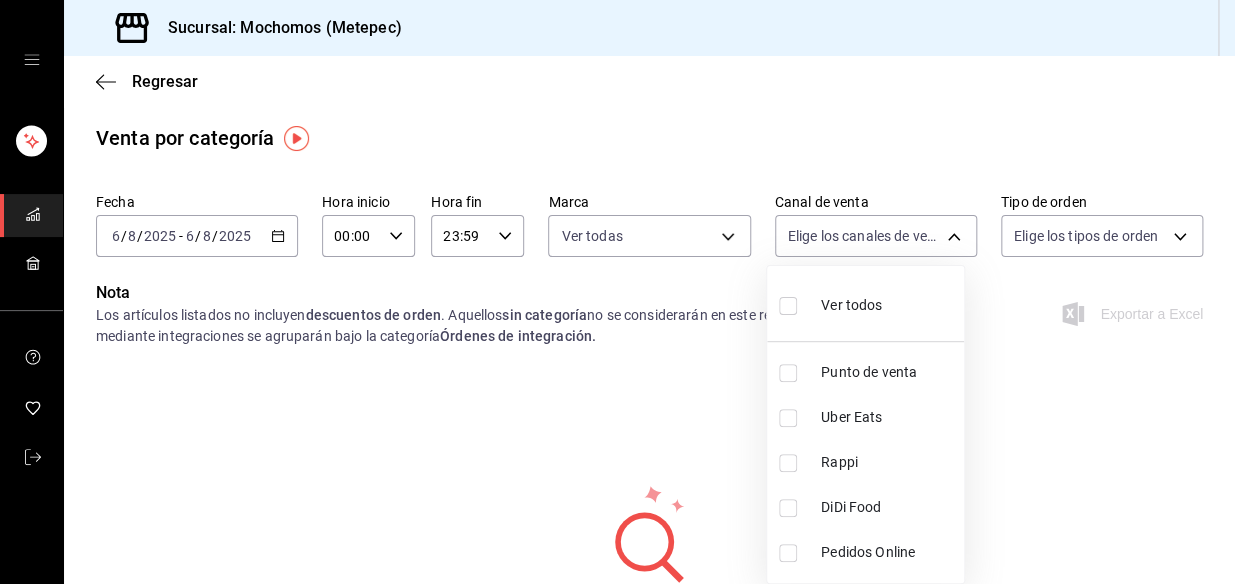 click on "Punto de venta" at bounding box center (888, 372) 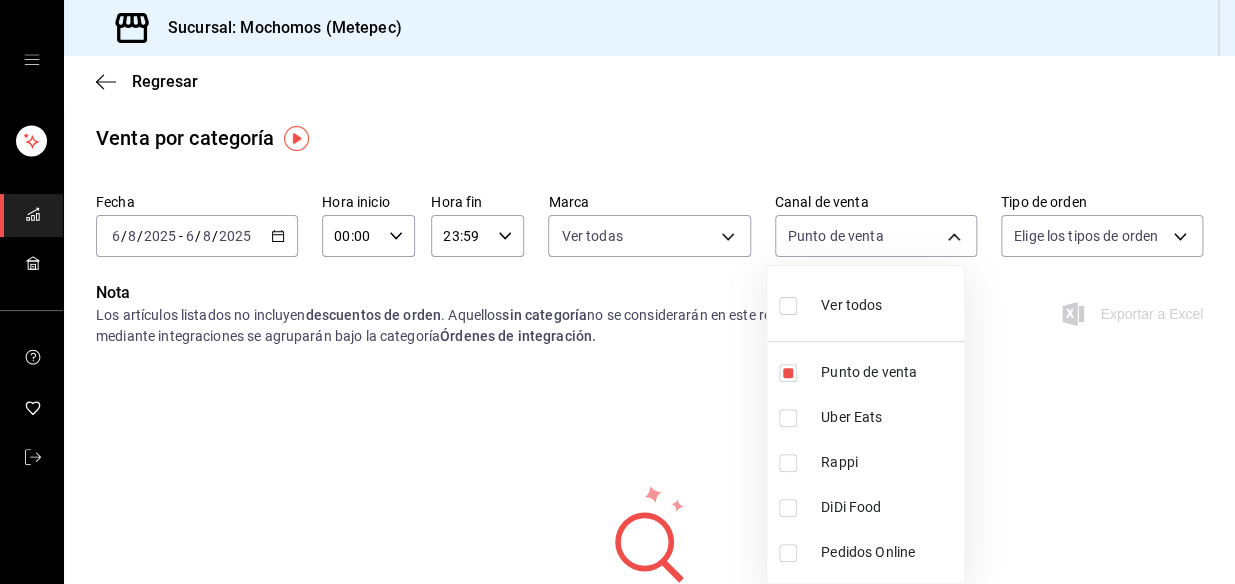 click at bounding box center [617, 292] 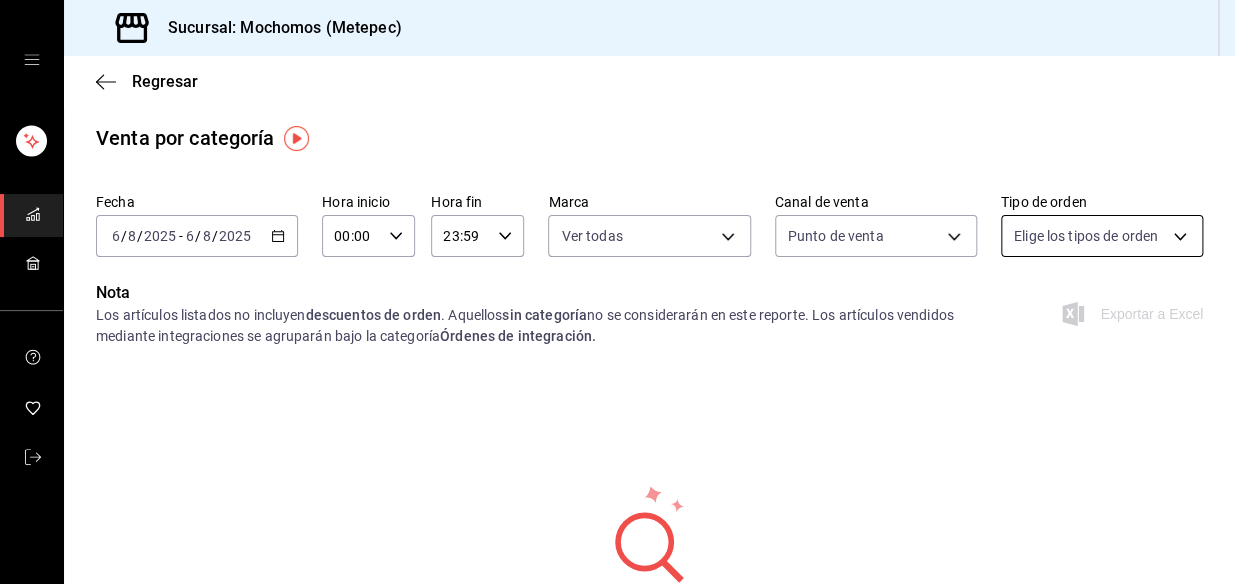 click on "Sucursal: Mochomos (Metepec) Regresar Venta por categoría Fecha 2025-08-06 6 / 8 / 2025 - 2025-08-06 6 / 8 / 2025 Hora inicio 00:00 Hora inicio Hora fin 23:59 Hora fin Marca Ver todas 2365f74e-aa6b-4392-bdf2-72765591bddf Canal de venta Punto de venta PARROT Tipo de orden Elige los tipos de orden Nota Los artículos listados no incluyen  descuentos de orden . Aquellos  sin categoría  no se considerarán en este reporte. Los artículos vendidos mediante integraciones se agruparán bajo la categoría  Órdenes de integración. Exportar a Excel No hay información que mostrar GANA 1 MES GRATIS EN TU SUSCRIPCIÓN AQUÍ ¿Recuerdas cómo empezó tu restaurante?
Hoy puedes ayudar a un colega a tener el mismo cambio que tú viviste.
Recomienda Parrot directamente desde tu Portal Administrador.
Es fácil y rápido.
🎁 Por cada restaurante que se una, ganas 1 mes gratis. Ver video tutorial Ir a video Visitar centro de ayuda (81) 2046 6363 soporte@parrotsoftware.io Visitar centro de ayuda (81) 2046 6363" at bounding box center [617, 292] 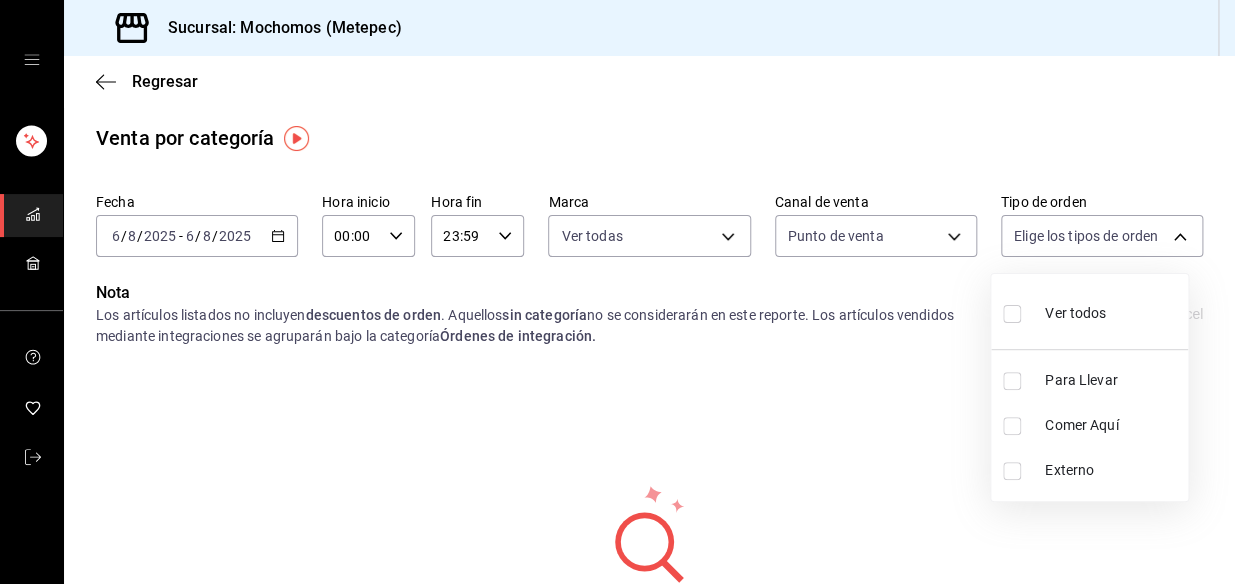 click at bounding box center (617, 292) 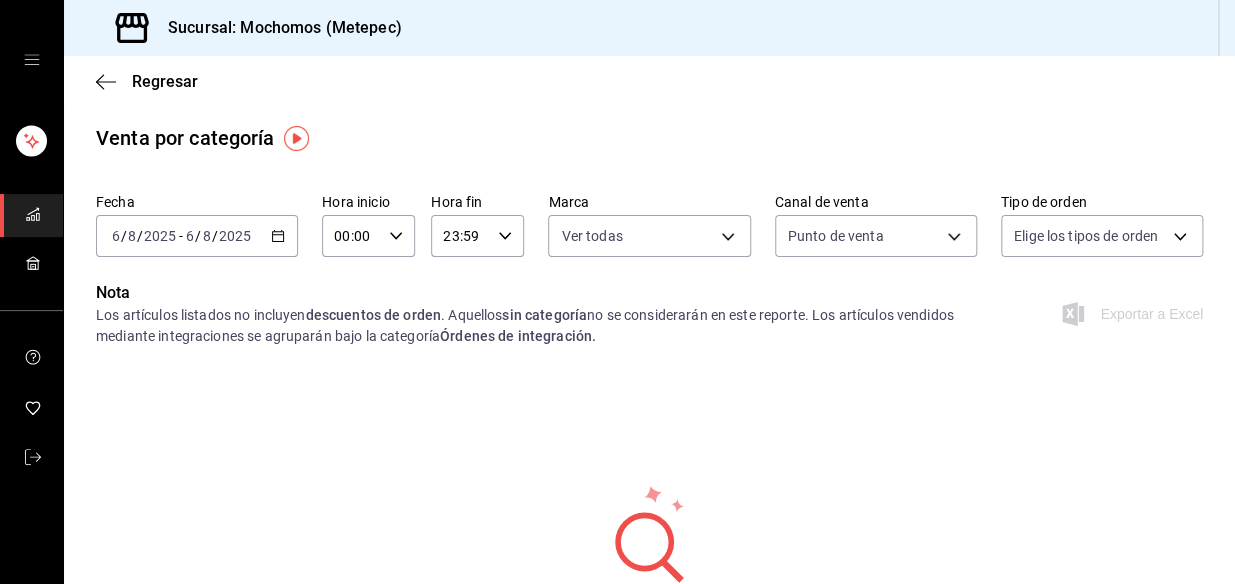 click on "Fecha [DATE] [DATE] [DATE] - [DATE] [DATE] [DATE] Hora inicio 00:00 Hora inicio Hora fin 23:59 Hora fin Marca Ver todas [UUID] Canal de venta Punto de venta PARROT Tipo de orden Elige los tipos de orden Nota Los artículos listados no incluyen  descuentos de orden . Aquellos  sin categoría  no se considerarán en este reporte. Los artículos vendidos mediante integraciones se agruparán bajo la categoría  Órdenes de integración. Exportar a Excel No hay información que mostrar" at bounding box center [649, 436] 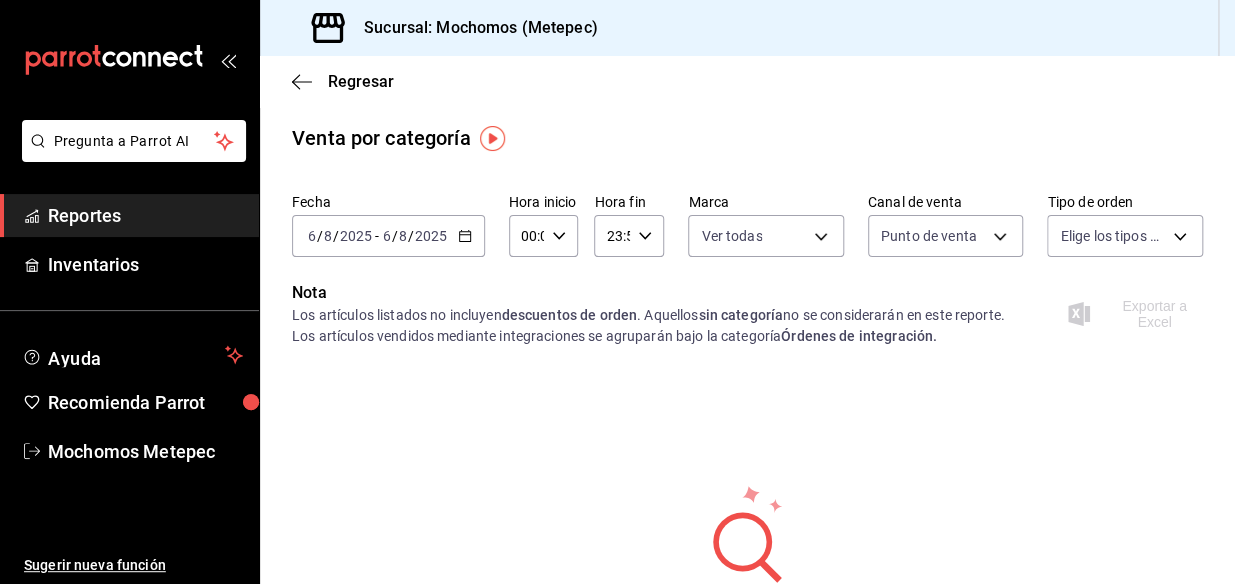 click on "Reportes" at bounding box center [129, 215] 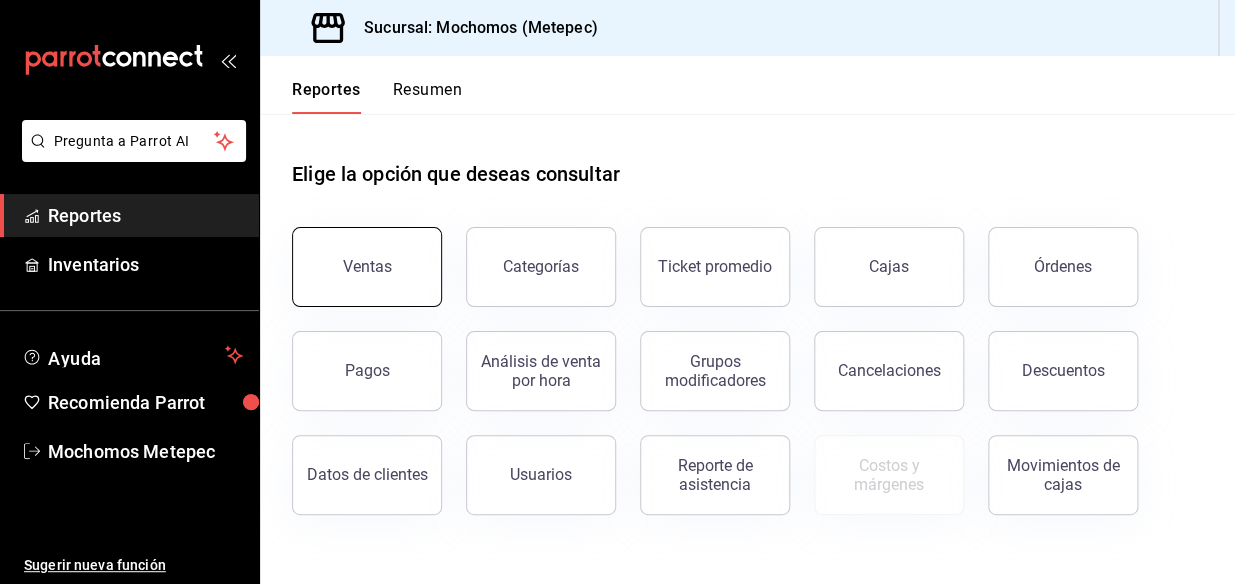 click on "Ventas" at bounding box center [367, 267] 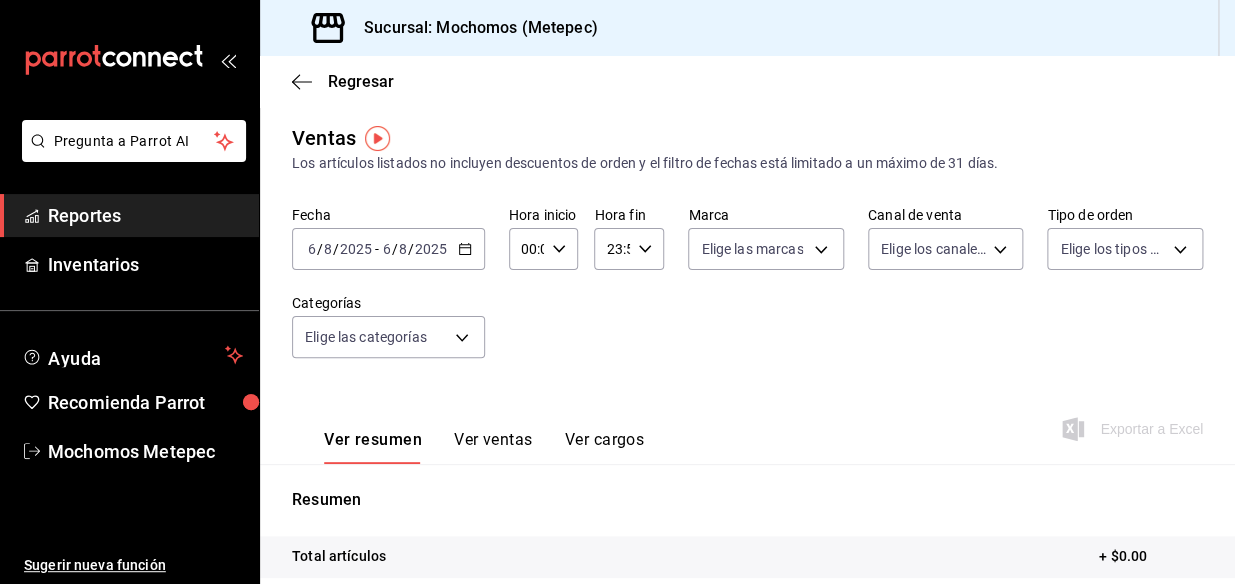 click on "Ver ventas" at bounding box center [493, 447] 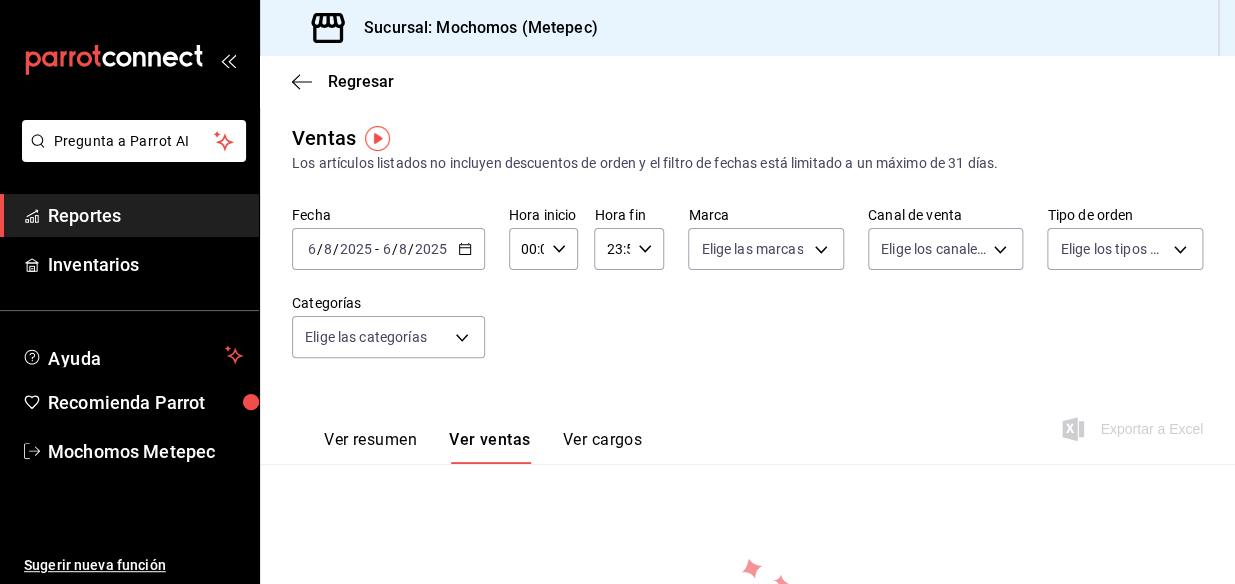 click on "Ver cargos" at bounding box center (603, 447) 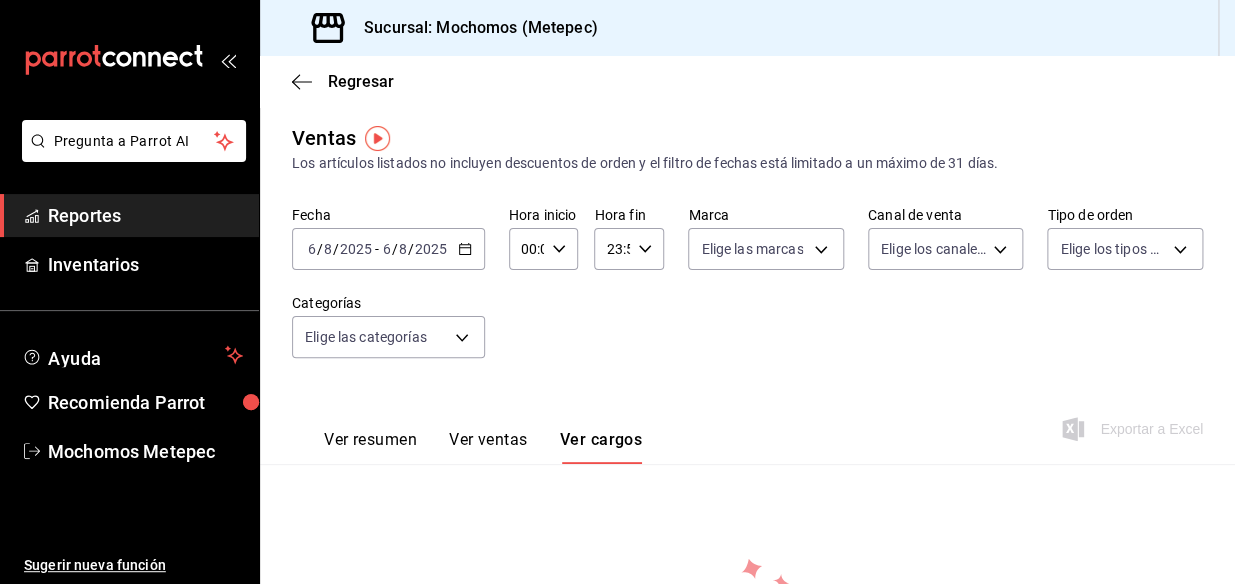 click on "Ver resumen" at bounding box center [370, 447] 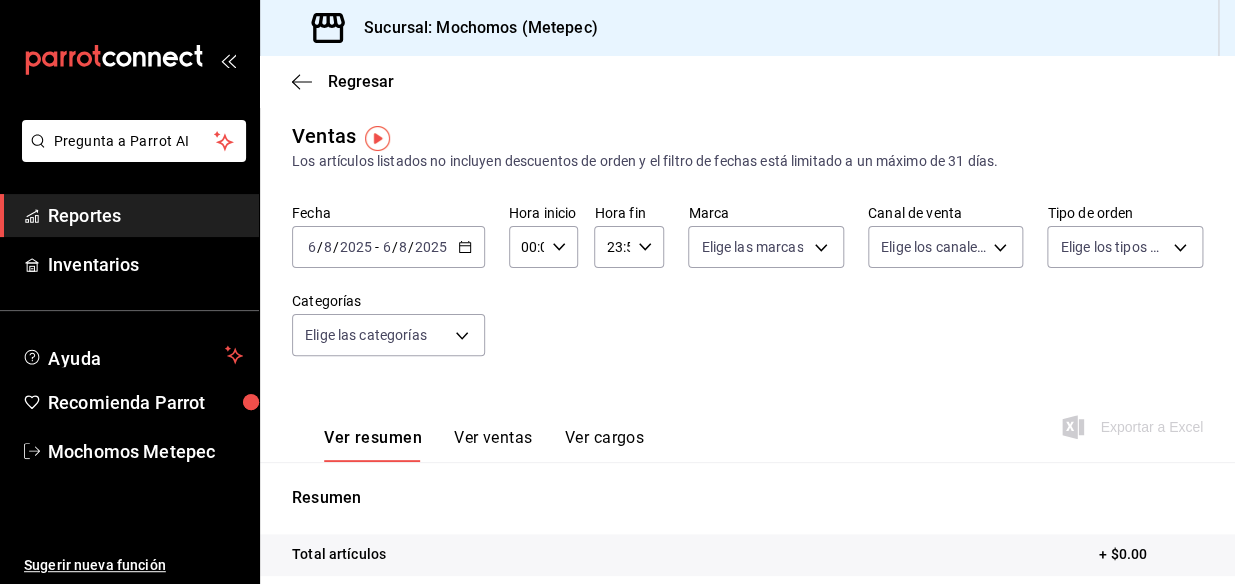 scroll, scrollTop: 0, scrollLeft: 0, axis: both 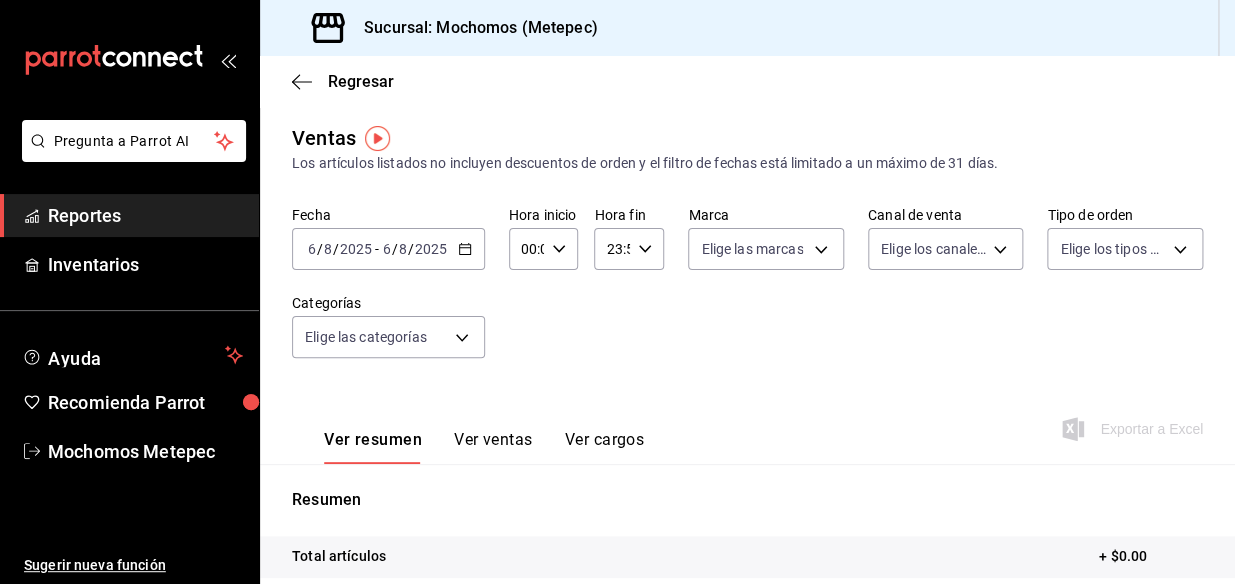 click 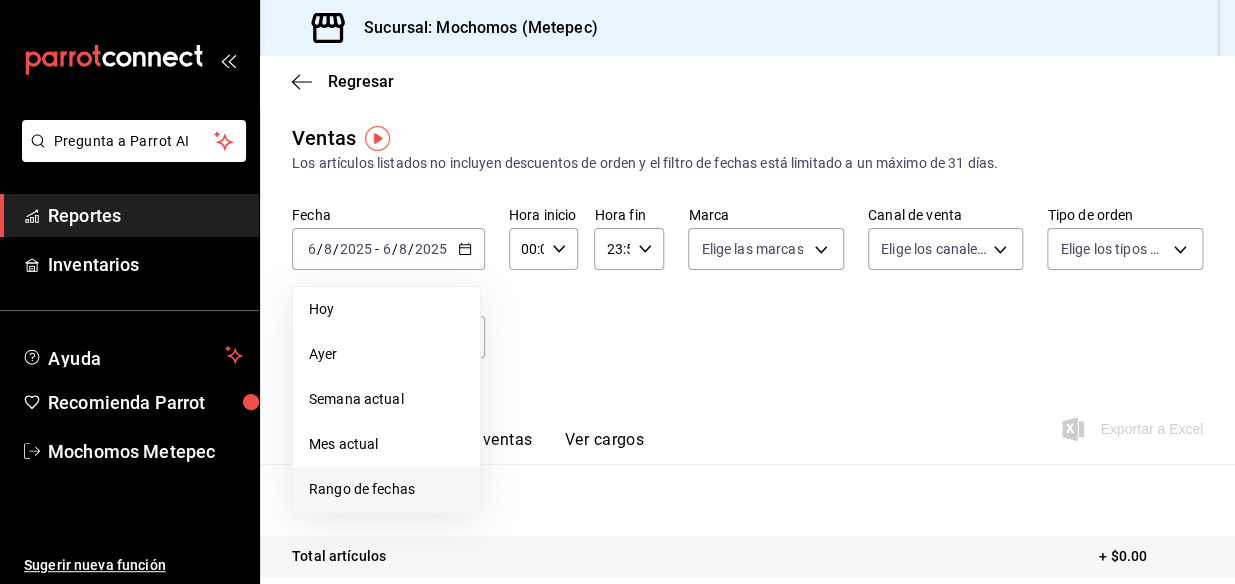 click on "Rango de fechas" at bounding box center [386, 489] 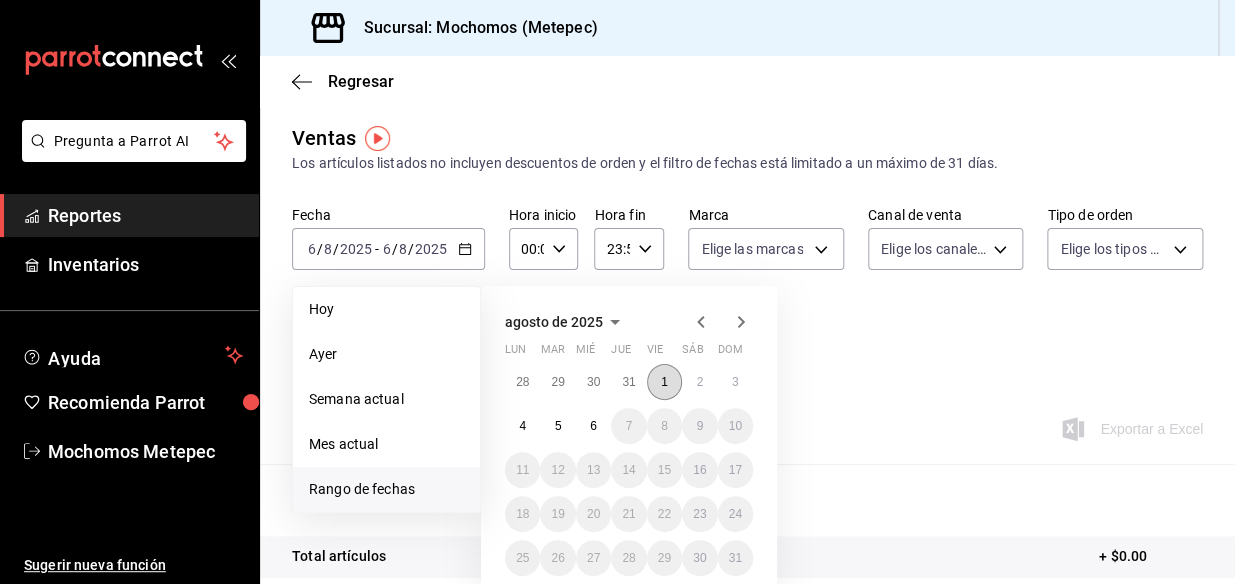 click on "1" at bounding box center [664, 382] 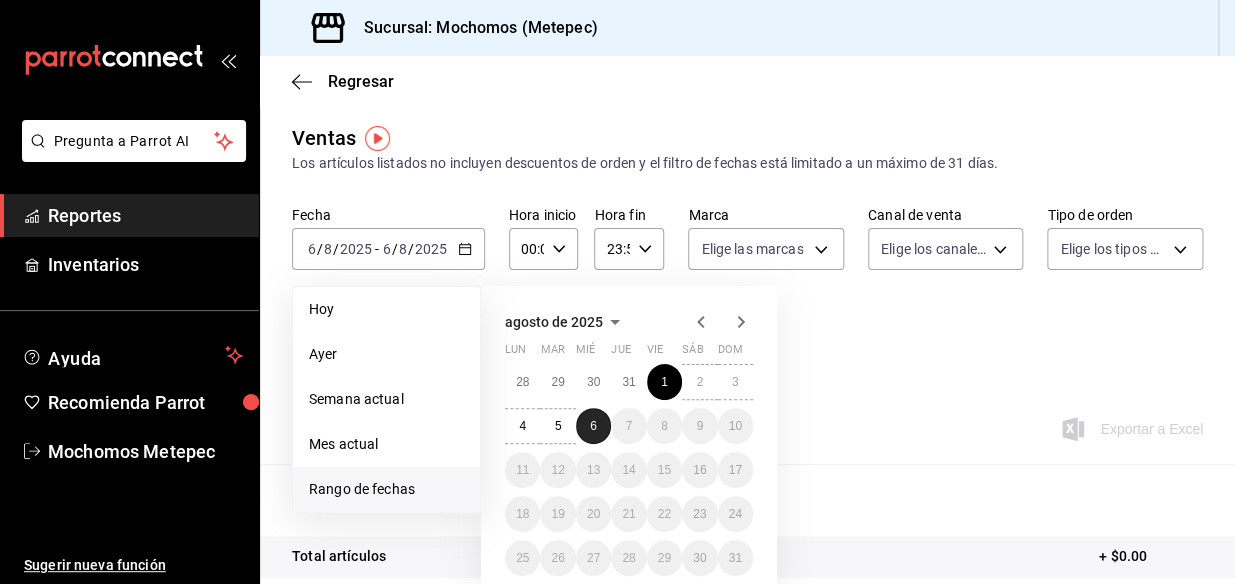 click on "6" at bounding box center (593, 426) 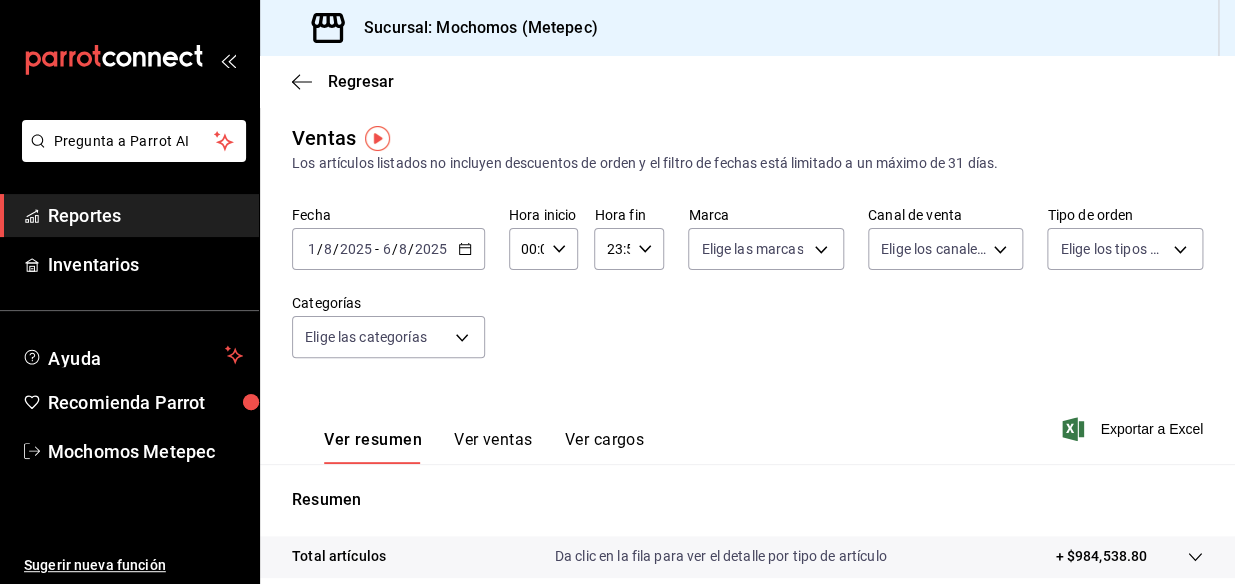 click 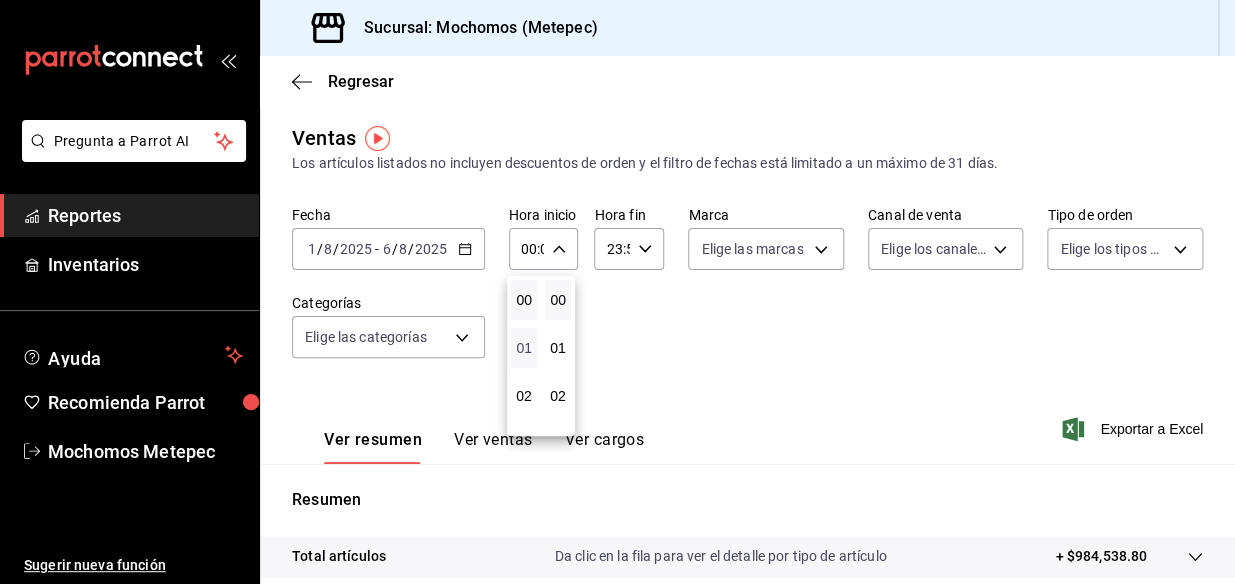 click on "01" at bounding box center [524, 348] 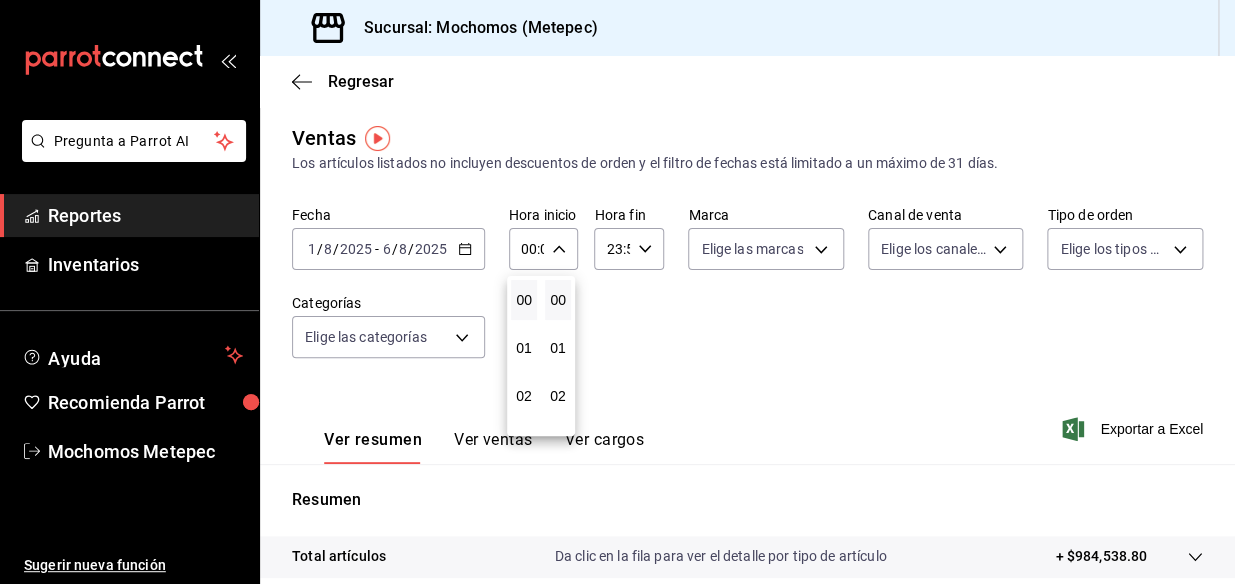 type on "01:00" 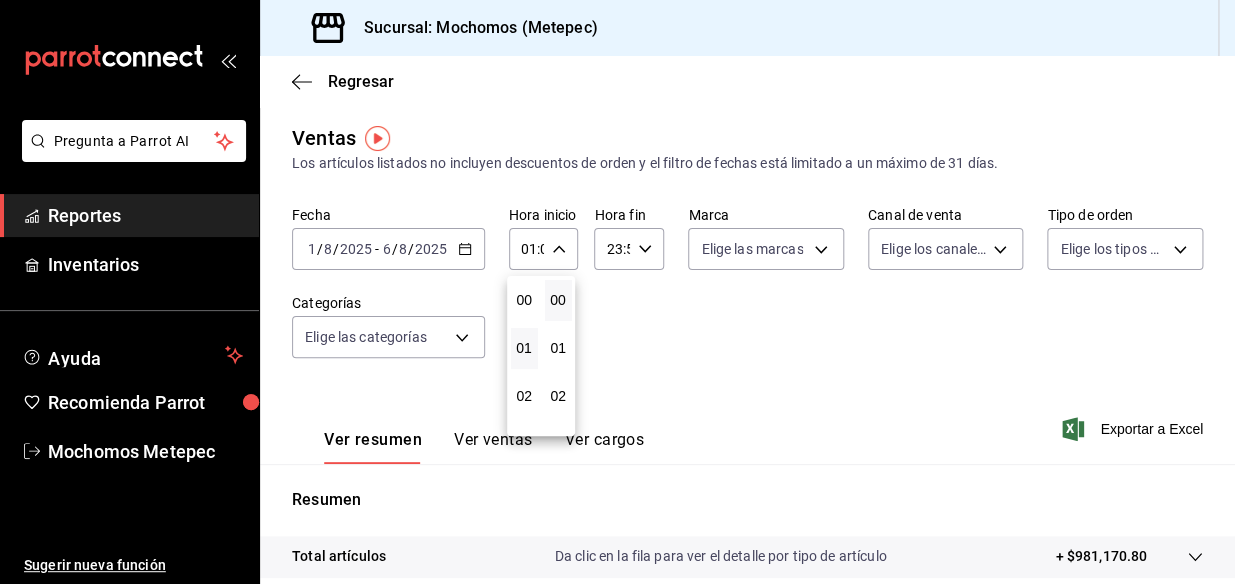 click at bounding box center (617, 292) 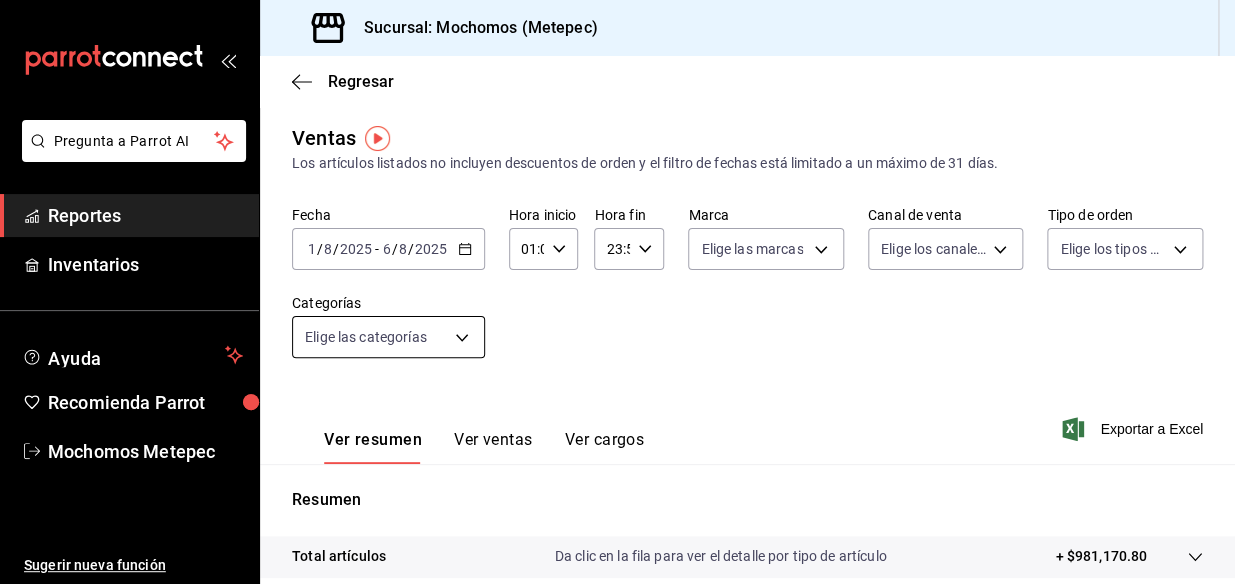 click on "Pregunta a Parrot AI Reportes   Inventarios   Ayuda Recomienda Parrot   Mochomos Metepec   Sugerir nueva función   Sucursal: Mochomos (Metepec) Regresar Ventas Los artículos listados no incluyen descuentos de orden y el filtro de fechas está limitado a un máximo de 31 días. Fecha [DATE] [DATE] [DATE] - [DATE] [DATE] [DATE] Hora inicio 01:00 Hora inicio Hora fin 23:59 Hora fin Marca Elige las marcas Canal de venta Elige los canales de venta Tipo de orden Elige los tipos de orden Categorías Elige las categorías Ver resumen Ver ventas Ver cargos Exportar a Excel Resumen Total artículos Da clic en la fila para ver el detalle por tipo de artículo + $981,170.80 Cargos por servicio + $0.00 Venta bruta = $981,170.80 Descuentos totales - $17,929.00 Certificados de regalo - $0.00 Venta total = $963,241.80 Impuestos - $132,860.94 Venta neta = $830,380.86 GANA 1 MES GRATIS EN TU SUSCRIPCIÓN AQUÍ Ver video tutorial Ir a video Pregunta a Parrot AI Reportes   Inventarios   Ayuda Recomienda Parrot" at bounding box center (617, 292) 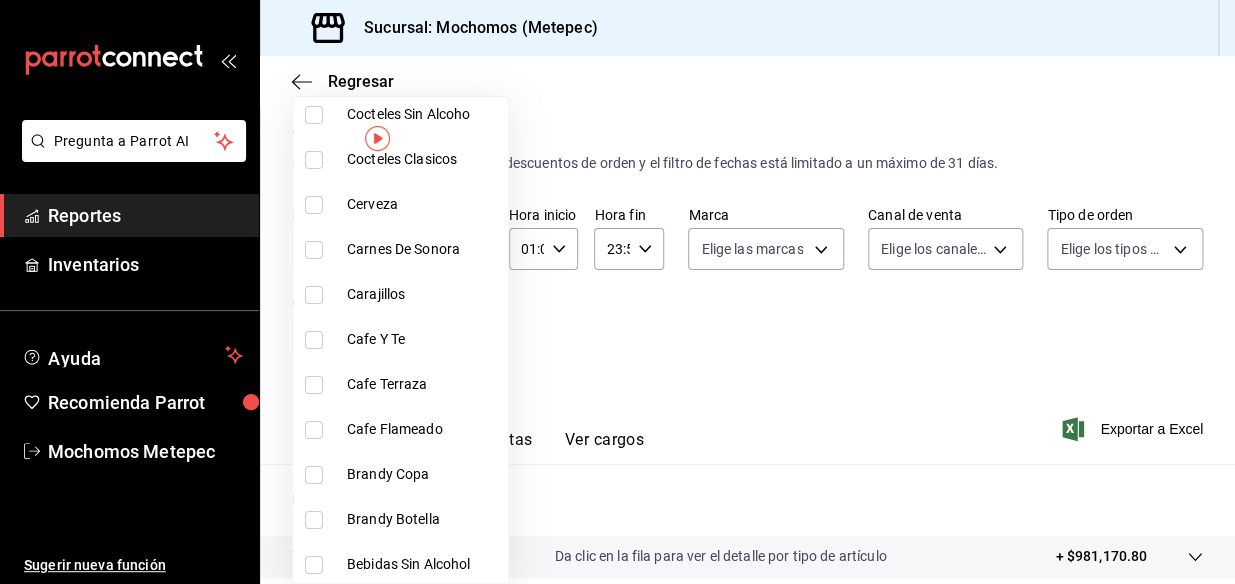 scroll, scrollTop: 2462, scrollLeft: 0, axis: vertical 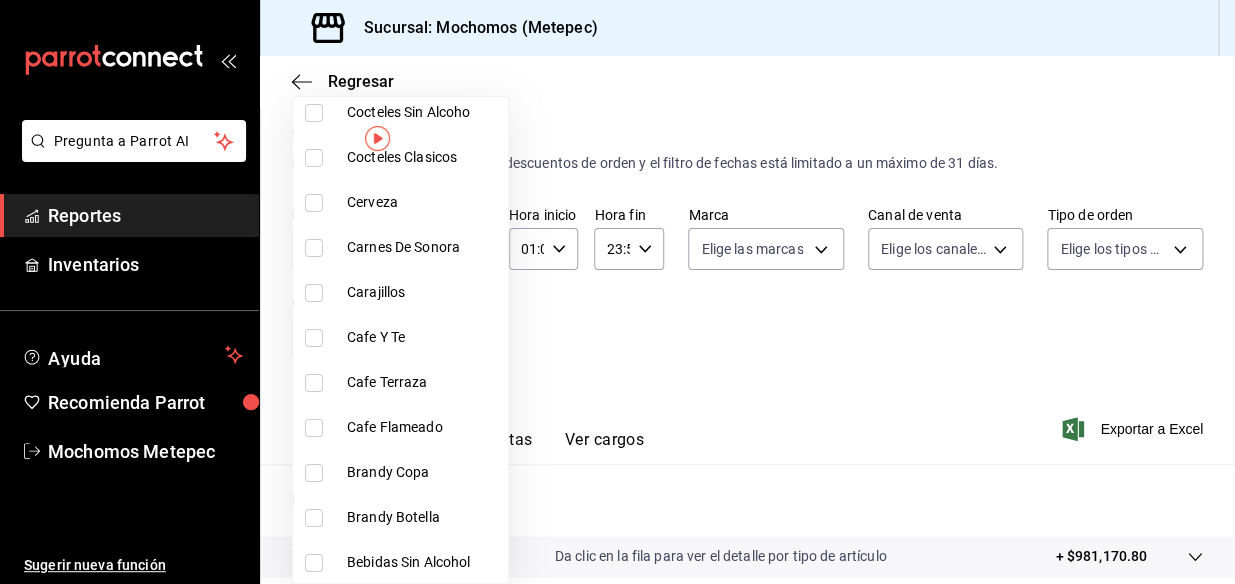 click at bounding box center (617, 292) 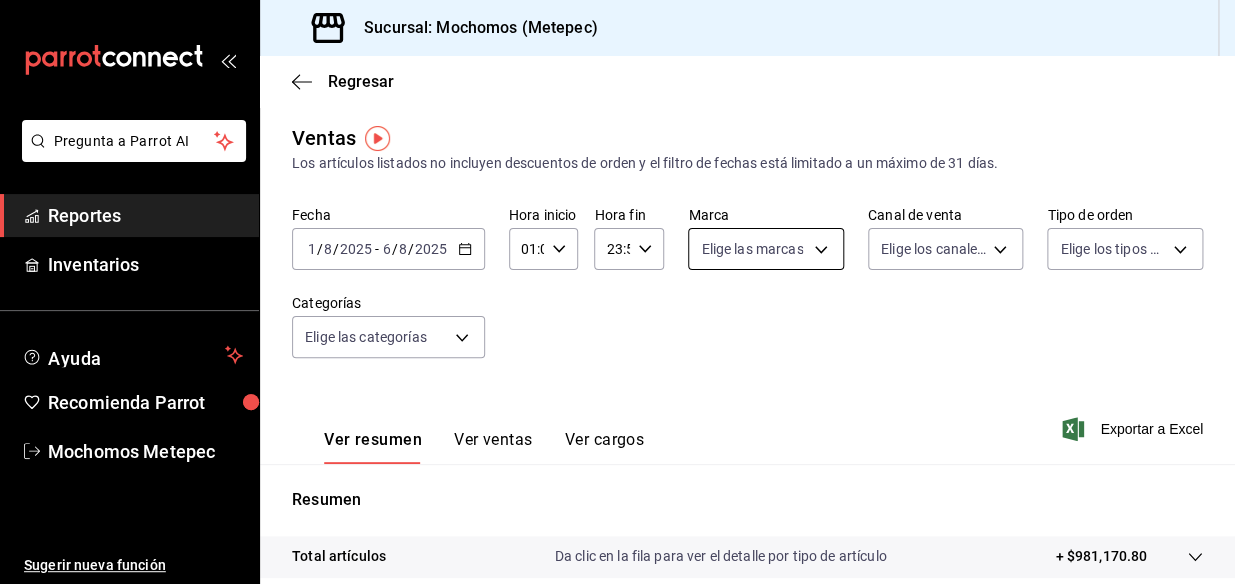 click on "Pregunta a Parrot AI Reportes   Inventarios   Ayuda Recomienda Parrot   Mochomos Metepec   Sugerir nueva función   Sucursal: Mochomos (Metepec) Regresar Ventas Los artículos listados no incluyen descuentos de orden y el filtro de fechas está limitado a un máximo de 31 días. Fecha [DATE] [DATE] [DATE] - [DATE] [DATE] [DATE] Hora inicio 01:00 Hora inicio Hora fin 23:59 Hora fin Marca Elige las marcas Canal de venta Elige los canales de venta Tipo de orden Elige los tipos de orden Categorías Elige las categorías Ver resumen Ver ventas Ver cargos Exportar a Excel Resumen Total artículos Da clic en la fila para ver el detalle por tipo de artículo + $981,170.80 Cargos por servicio + $0.00 Venta bruta = $981,170.80 Descuentos totales - $17,929.00 Certificados de regalo - $0.00 Venta total = $963,241.80 Impuestos - $132,860.94 Venta neta = $830,380.86 GANA 1 MES GRATIS EN TU SUSCRIPCIÓN AQUÍ Ver video tutorial Ir a video Pregunta a Parrot AI Reportes   Inventarios   Ayuda Recomienda Parrot" at bounding box center (617, 292) 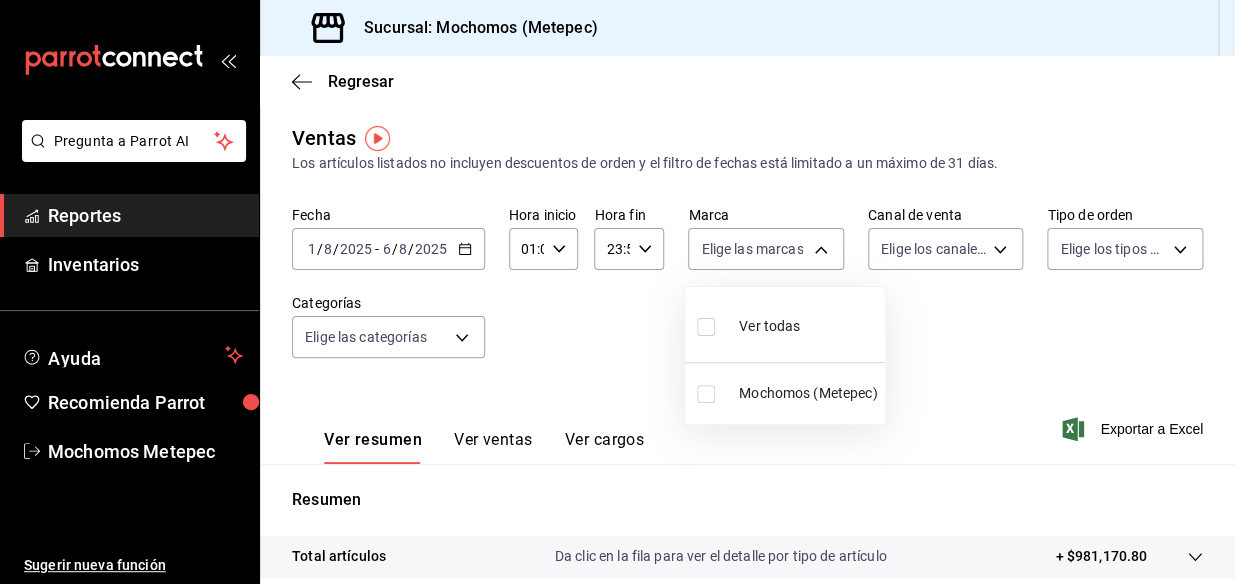 click on "Mochomos (Metepec)" at bounding box center (808, 393) 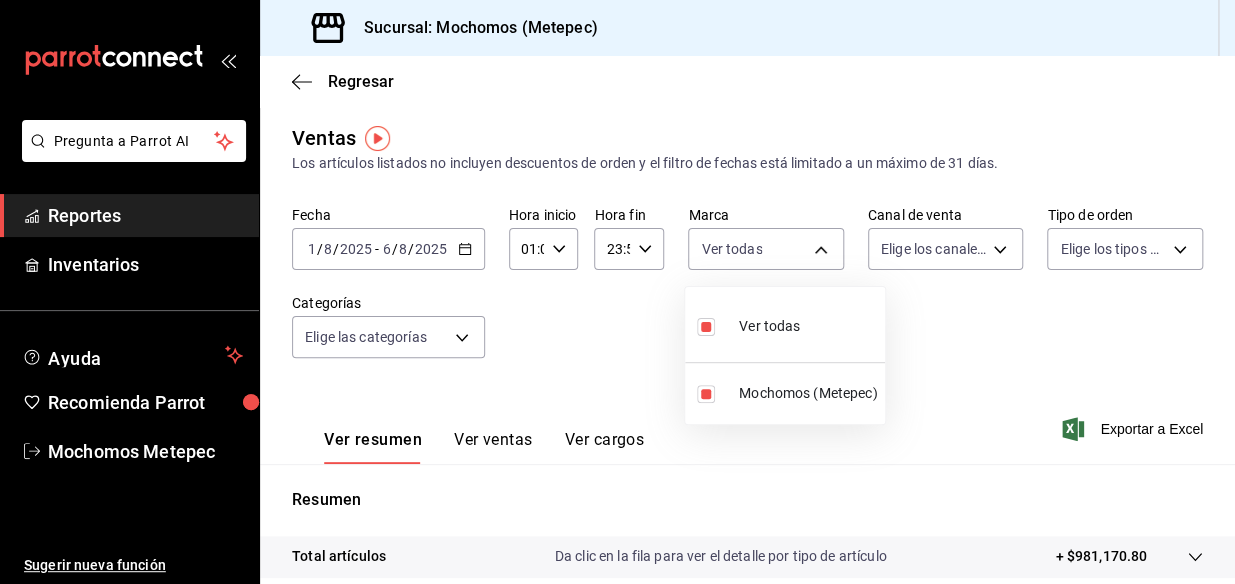 click at bounding box center [617, 292] 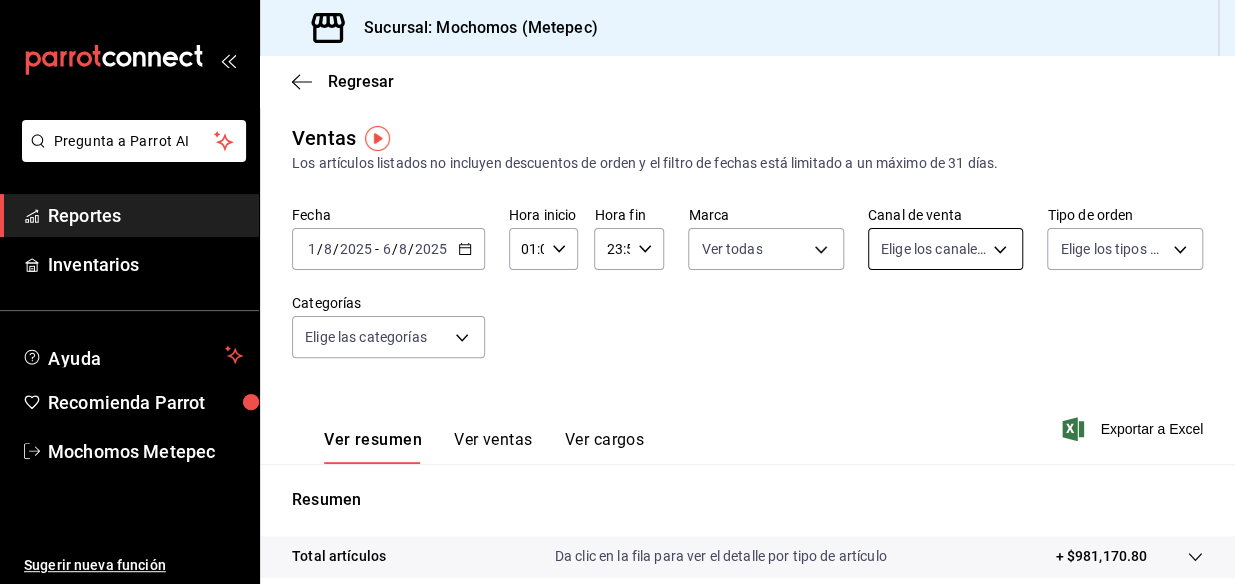click on "Pregunta a Parrot AI Reportes   Inventarios   Ayuda Recomienda Parrot   Mochomos Metepec   Sugerir nueva función   Sucursal: Mochomos (Metepec) Regresar Ventas Los artículos listados no incluyen descuentos de orden y el filtro de fechas está limitado a un máximo de 31 días. Fecha [DATE] [DATE] [DATE] - [DATE] [DATE] [DATE] Hora inicio 01:00 Hora inicio Hora fin 23:59 Hora fin Marca Ver todas [UUID] Canal de venta Elige los canales de venta Tipo de orden Elige los tipos de orden Categorías Elige las categorías Ver resumen Ver ventas Ver cargos Exportar a Excel Resumen Total artículos Da clic en la fila para ver el detalle por tipo de artículo + $981,170.80 Cargos por servicio + $0.00 Venta bruta = $981,170.80 Descuentos totales - $17,929.00 Certificados de regalo - $0.00 Venta total = $963,241.80 Impuestos - $132,860.94 Venta neta = $830,380.86 GANA 1 MES GRATIS EN TU SUSCRIPCIÓN AQUÍ Ver video tutorial Ir a video Pregunta a Parrot AI Reportes   Inventarios" at bounding box center (617, 292) 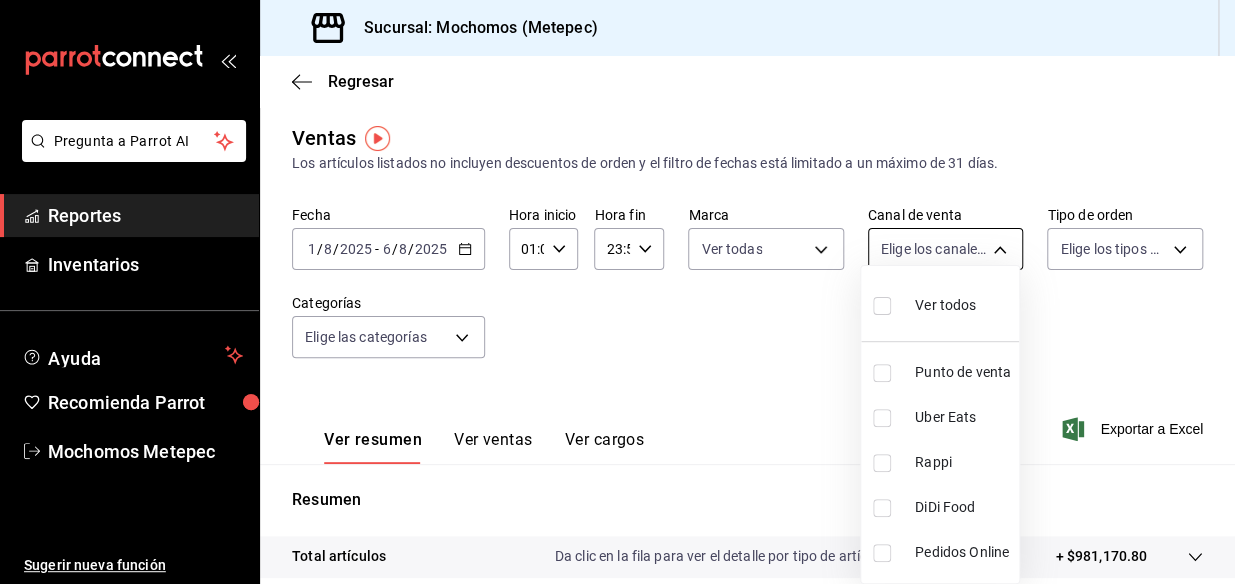 click at bounding box center (617, 292) 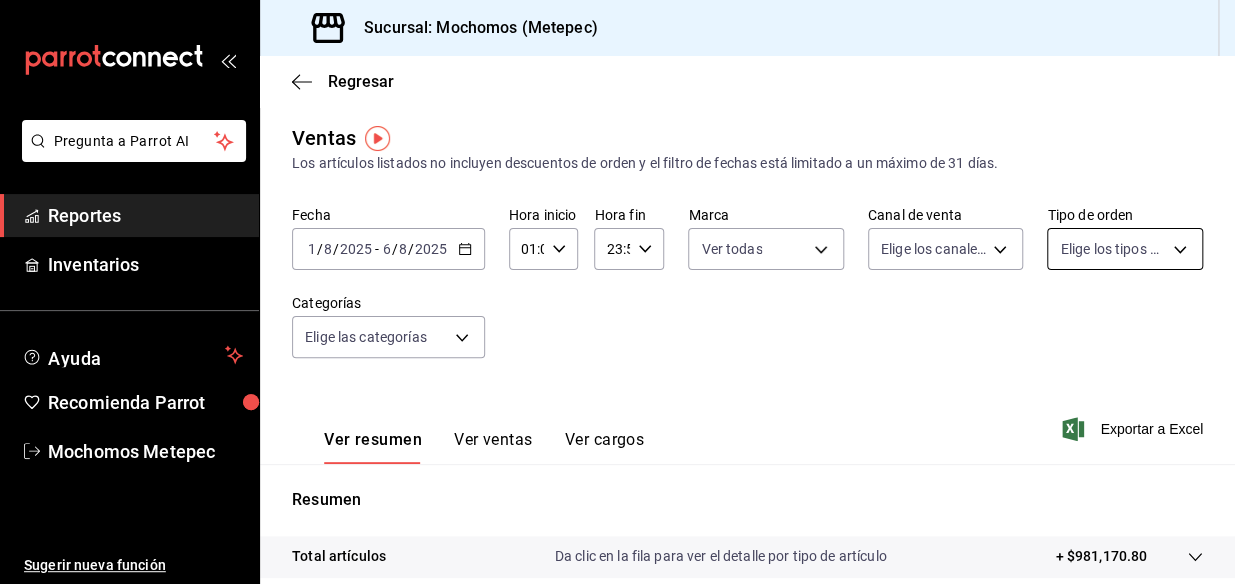 click on "Pregunta a Parrot AI Reportes   Inventarios   Ayuda Recomienda Parrot   Mochomos Metepec   Sugerir nueva función   Sucursal: Mochomos (Metepec) Regresar Ventas Los artículos listados no incluyen descuentos de orden y el filtro de fechas está limitado a un máximo de 31 días. Fecha [DATE] [DATE] [DATE] - [DATE] [DATE] [DATE] Hora inicio 01:00 Hora inicio Hora fin 23:59 Hora fin Marca Ver todas [UUID] Canal de venta Elige los canales de venta Tipo de orden Elige los tipos de orden Categorías Elige las categorías Ver resumen Ver ventas Ver cargos Exportar a Excel Resumen Total artículos Da clic en la fila para ver el detalle por tipo de artículo + $981,170.80 Cargos por servicio + $0.00 Venta bruta = $981,170.80 Descuentos totales - $17,929.00 Certificados de regalo - $0.00 Venta total = $963,241.80 Impuestos - $132,860.94 Venta neta = $830,380.86 GANA 1 MES GRATIS EN TU SUSCRIPCIÓN AQUÍ Ver video tutorial Ir a video Pregunta a Parrot AI Reportes   Inventarios" at bounding box center [617, 292] 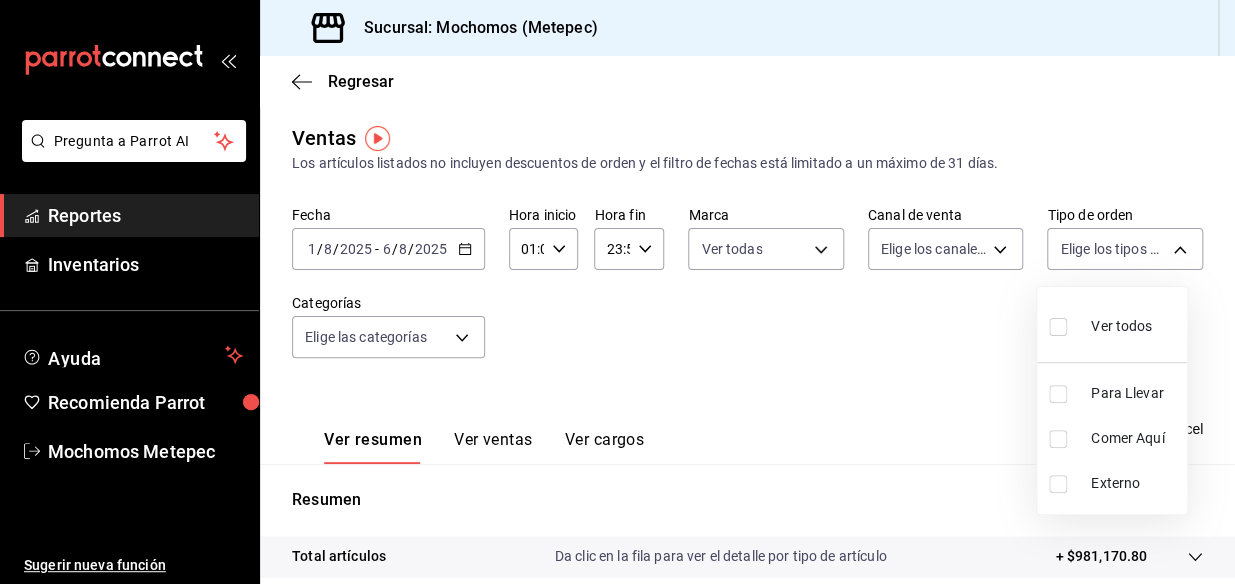 click at bounding box center [617, 292] 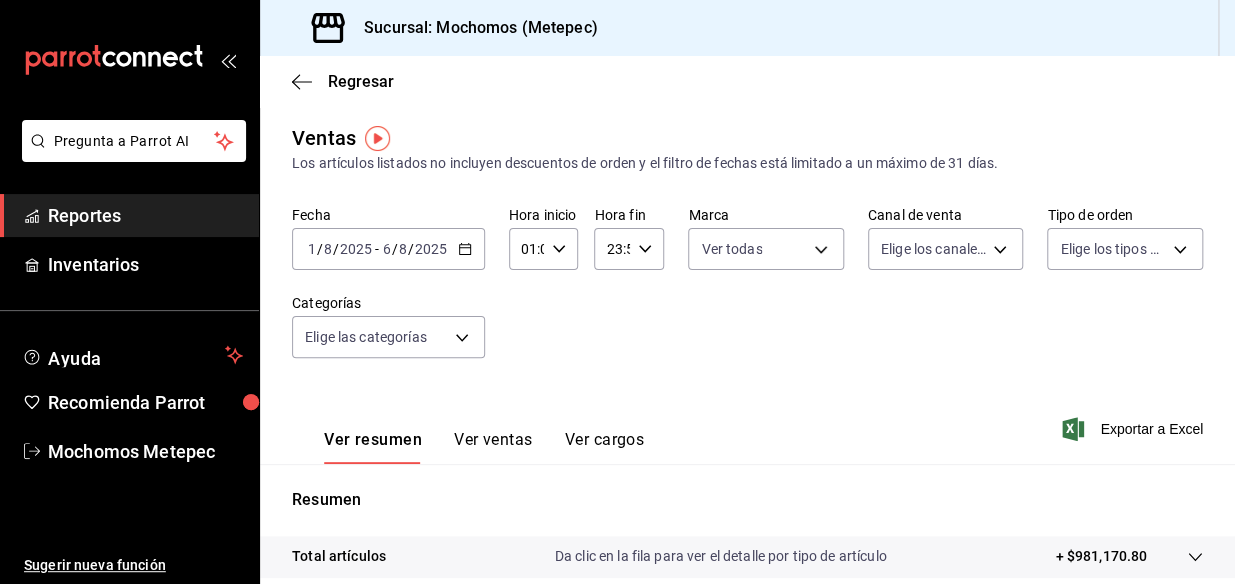 click 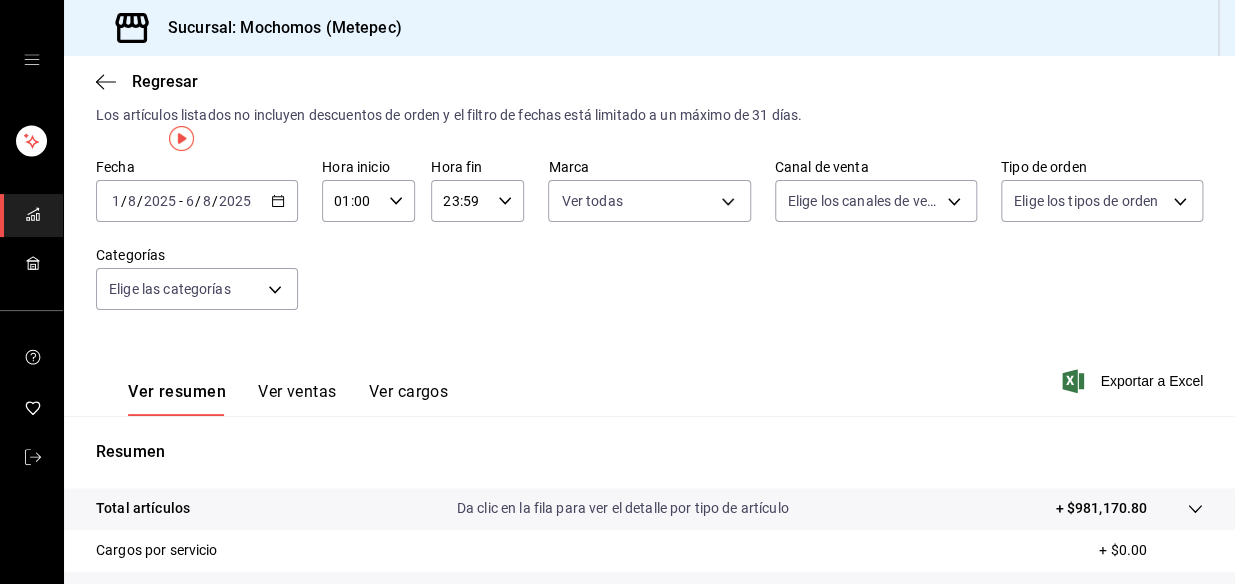 scroll, scrollTop: 0, scrollLeft: 0, axis: both 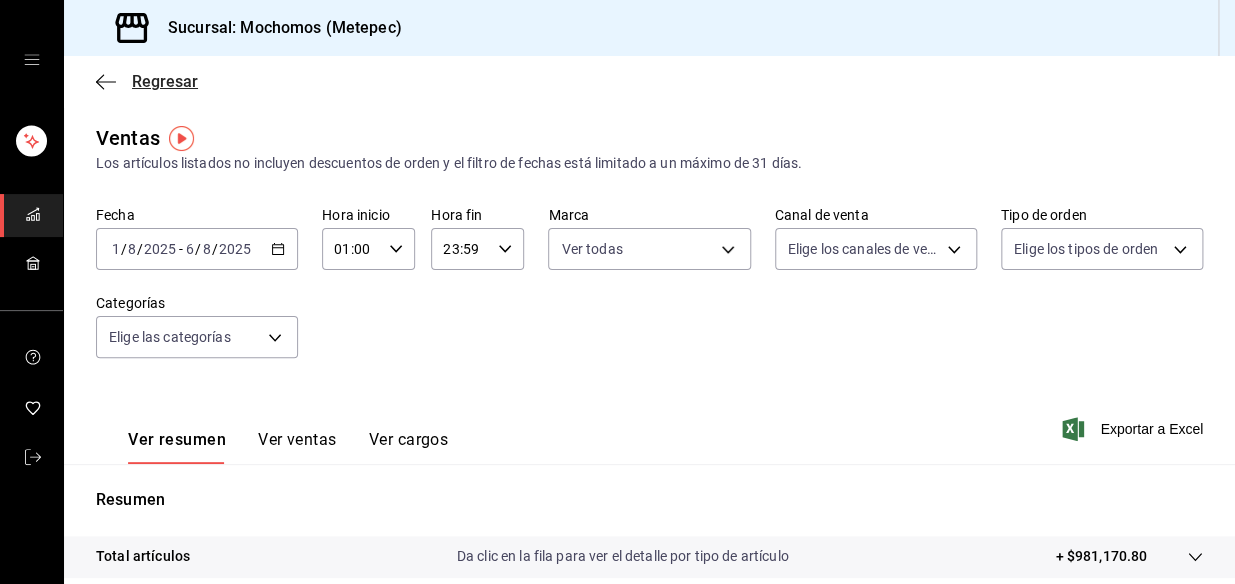 click 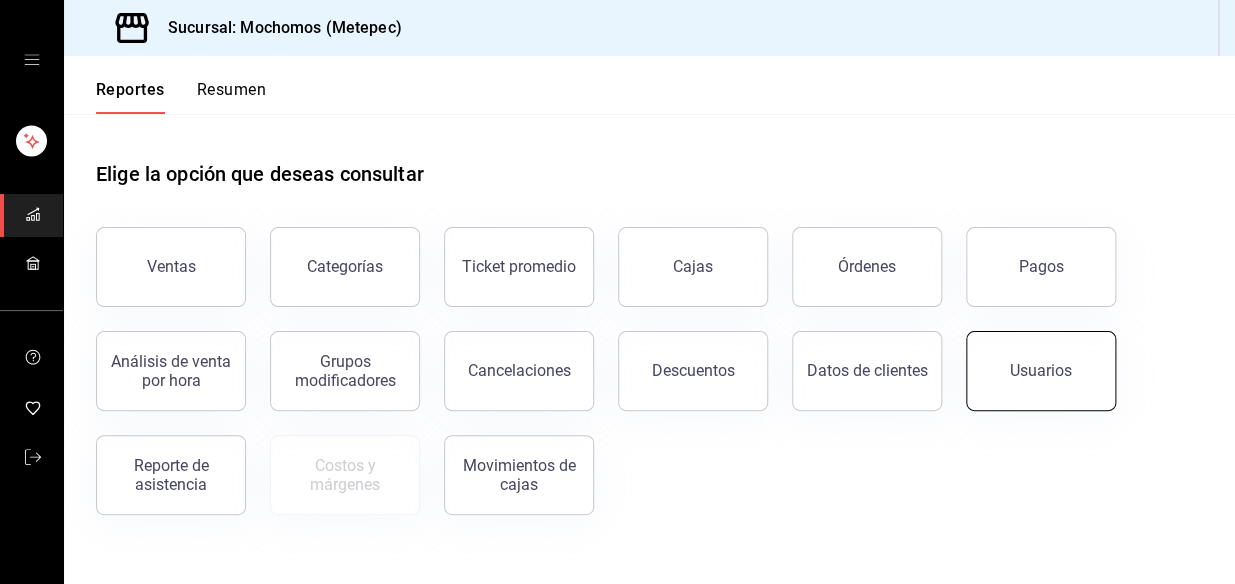click on "Usuarios" at bounding box center (1041, 370) 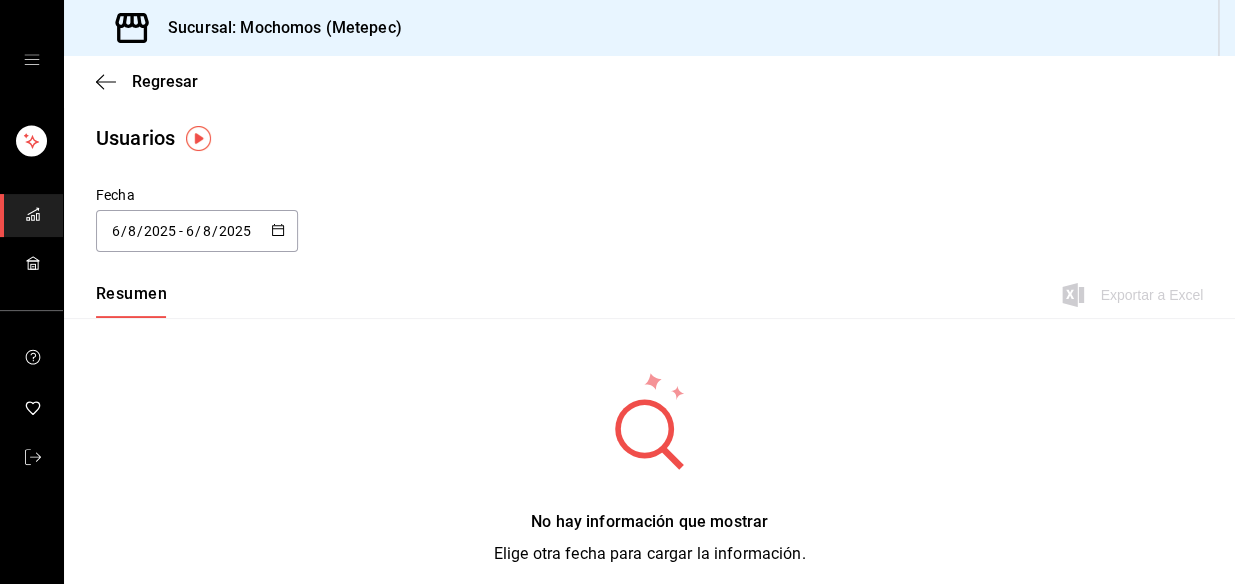 click on "2025-08-06 6 / 8 / 2025 - 2025-08-06 6 / 8 / 2025" at bounding box center [197, 231] 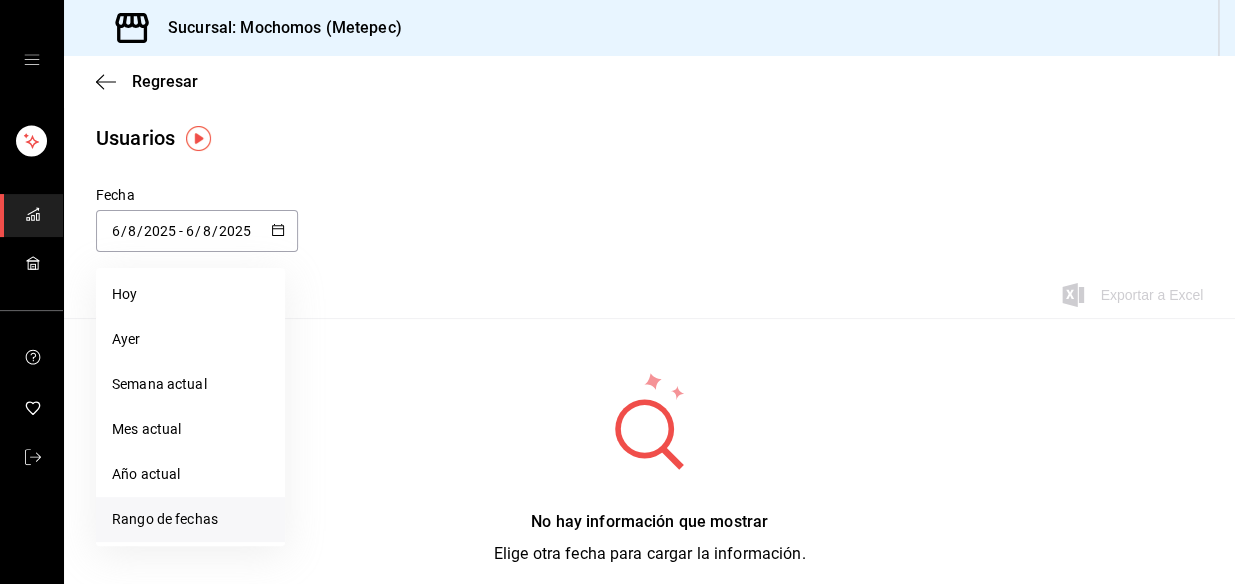 click on "Rango de fechas" at bounding box center [190, 519] 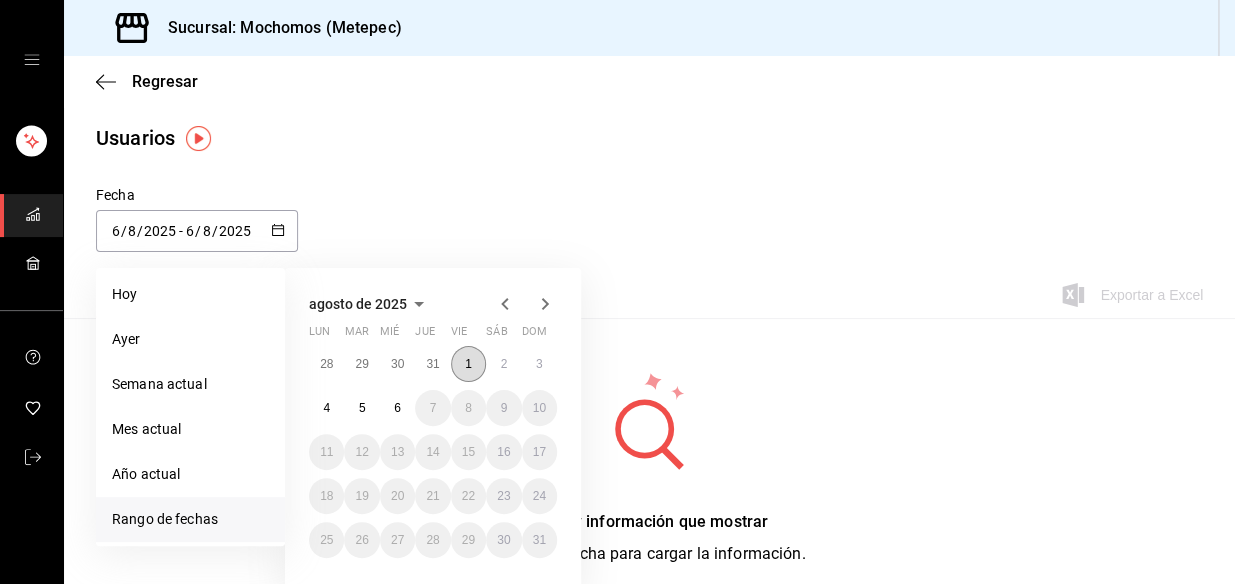 click on "1" at bounding box center (468, 364) 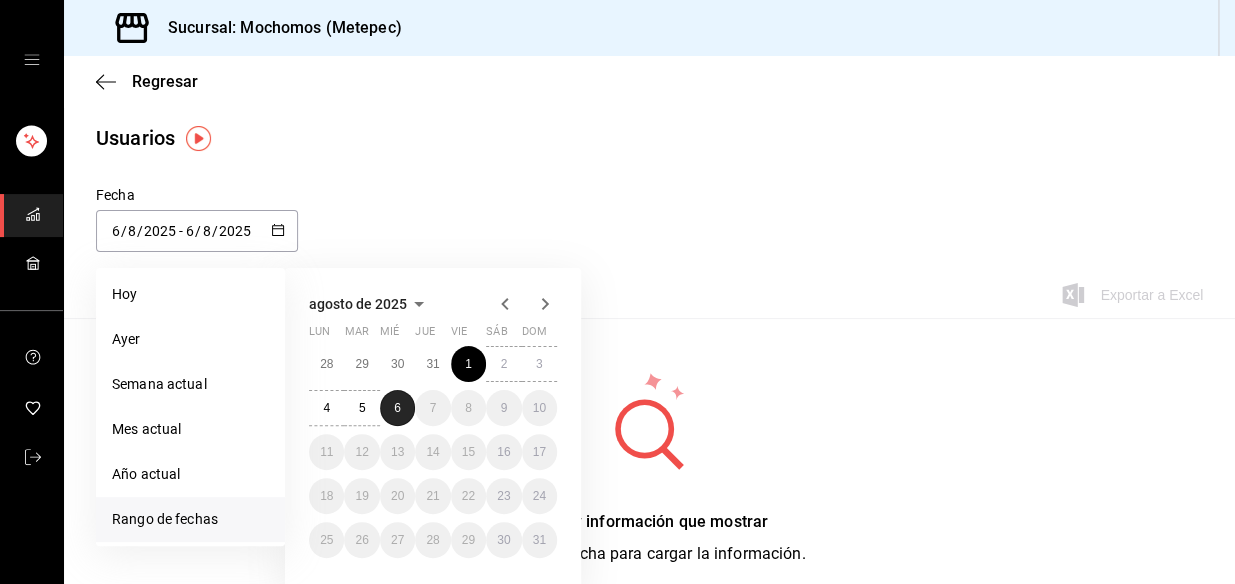 click on "6" at bounding box center [397, 408] 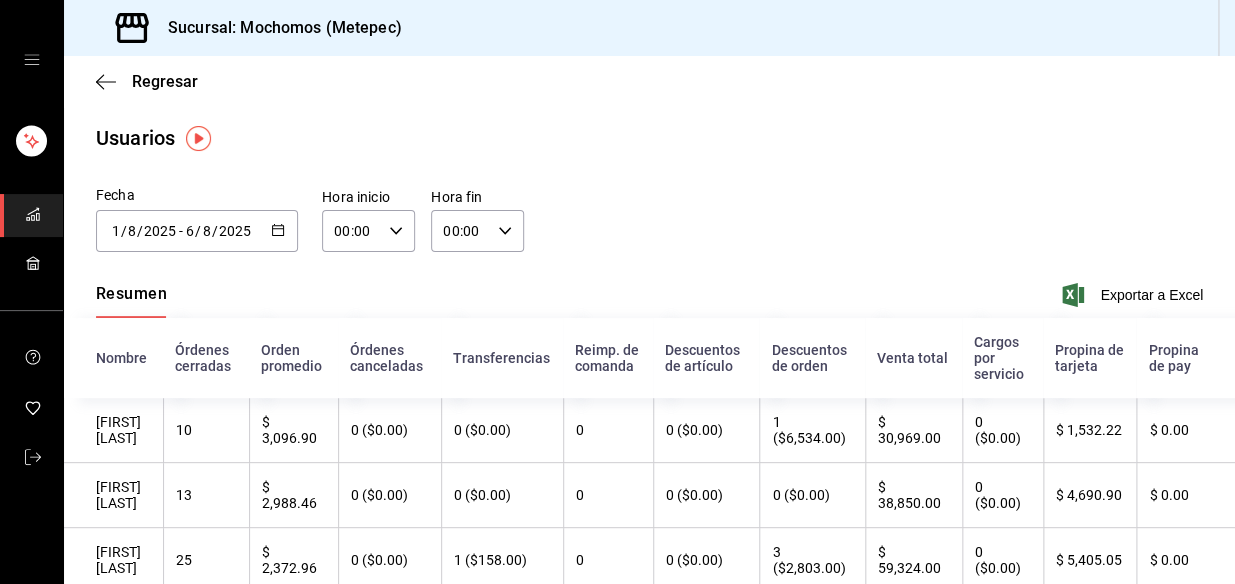 click on "00:00 Hora inicio" at bounding box center [368, 231] 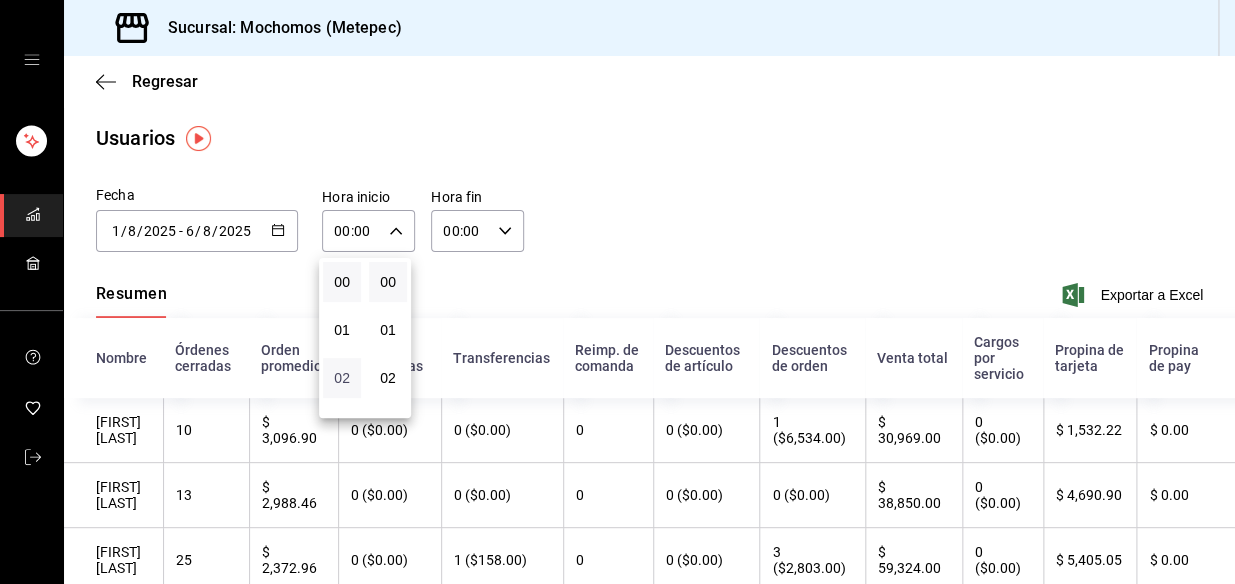 click on "02" at bounding box center (342, 378) 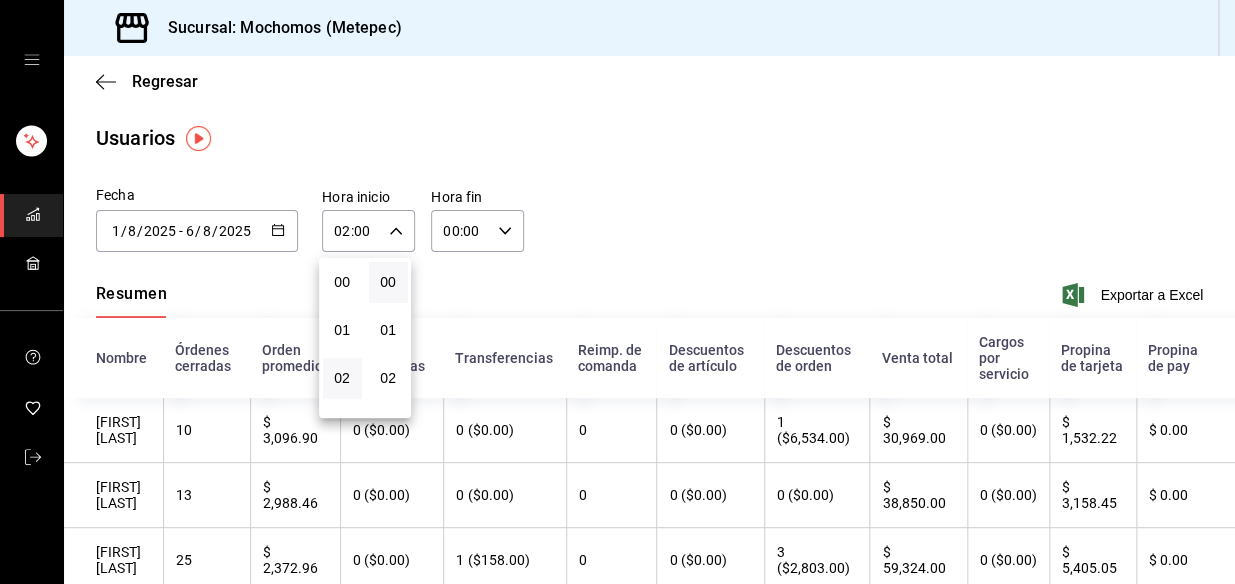 click at bounding box center (617, 292) 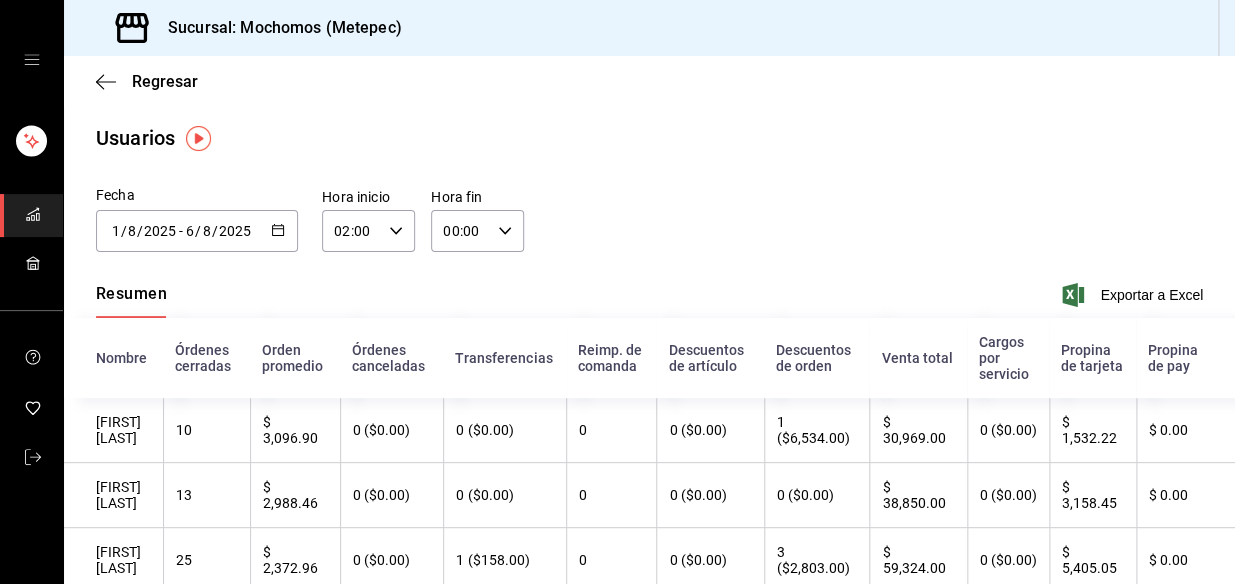click on "02:00 Hora inicio" at bounding box center (368, 231) 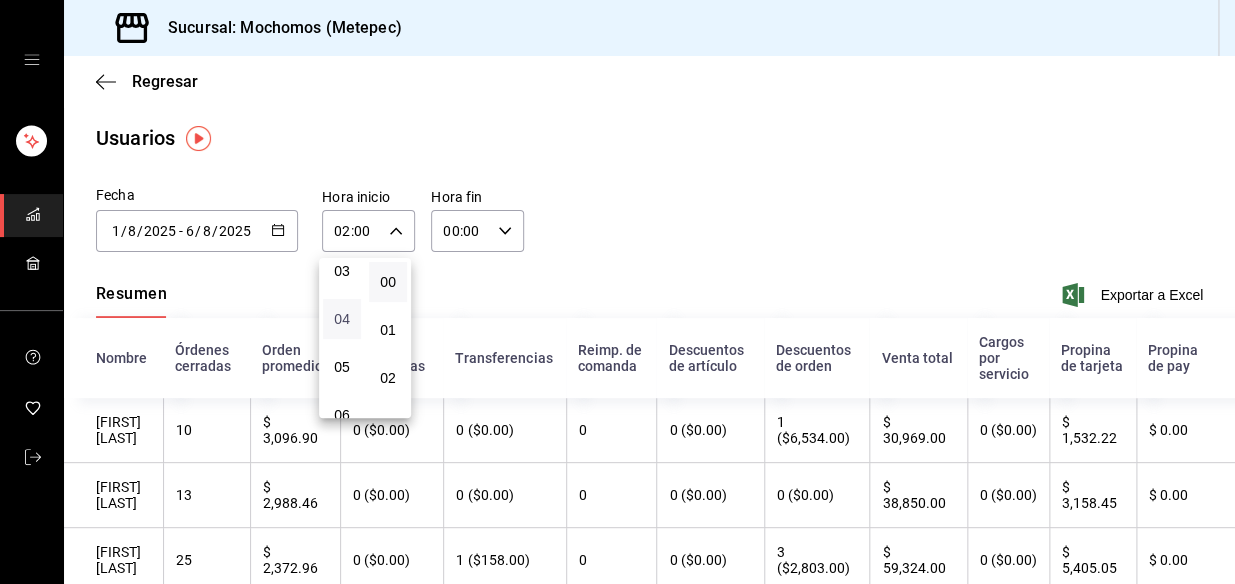 scroll, scrollTop: 187, scrollLeft: 0, axis: vertical 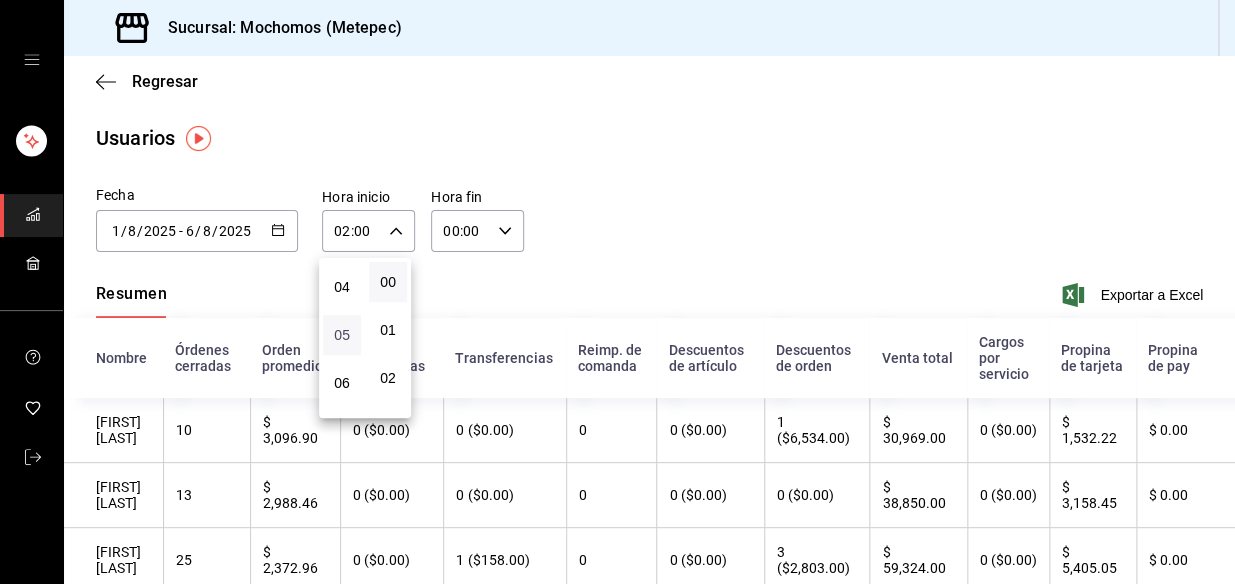 click on "05" at bounding box center (342, 335) 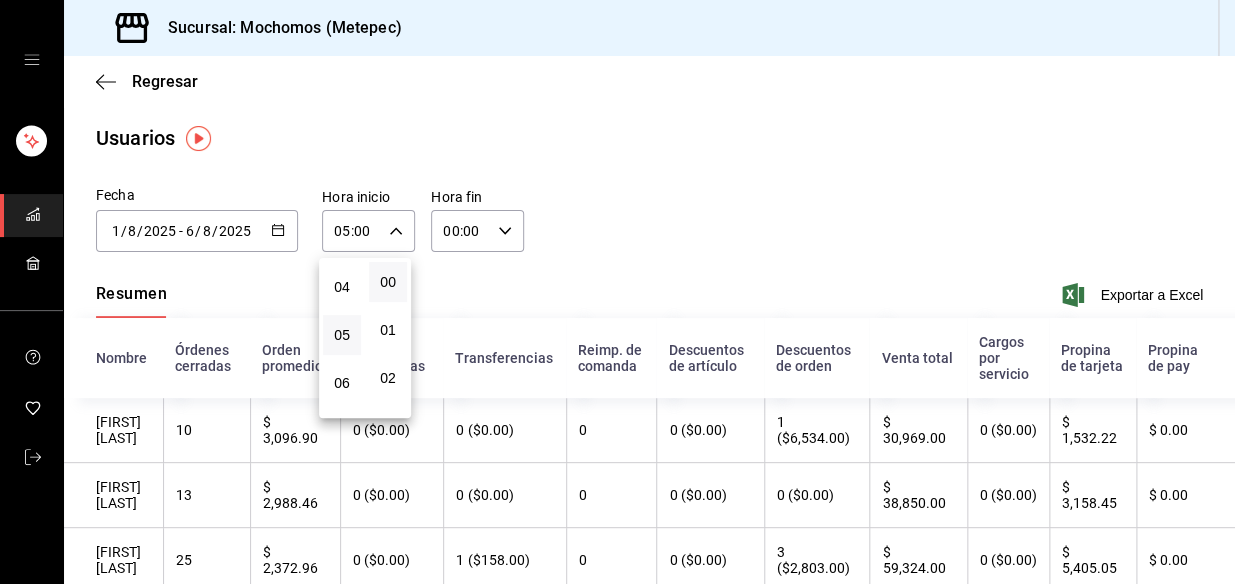 click at bounding box center [617, 292] 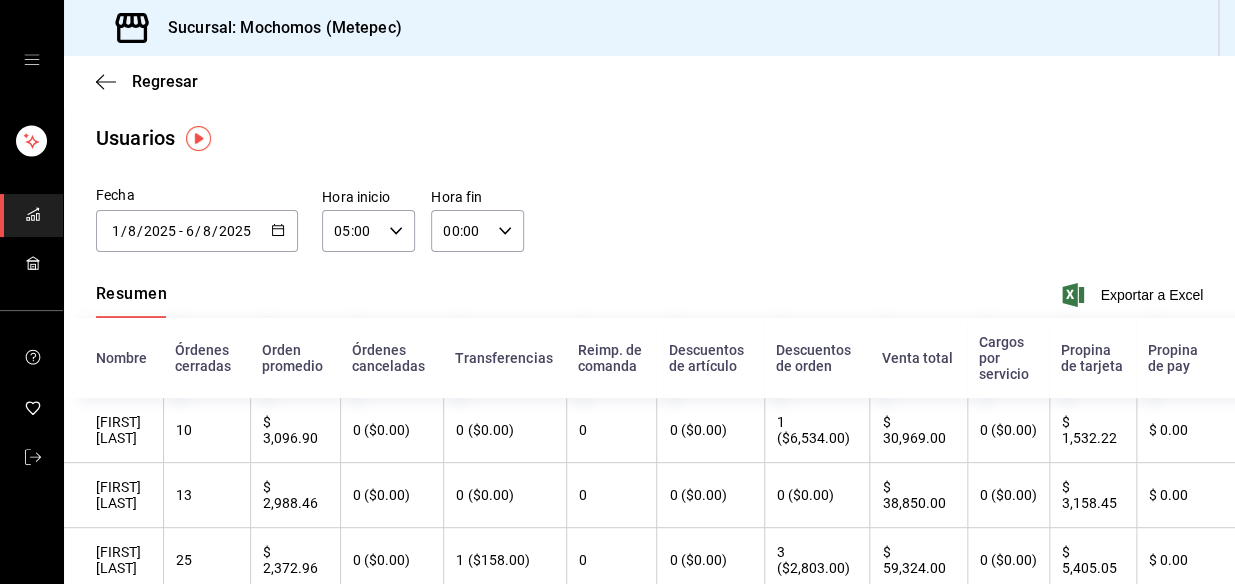 click 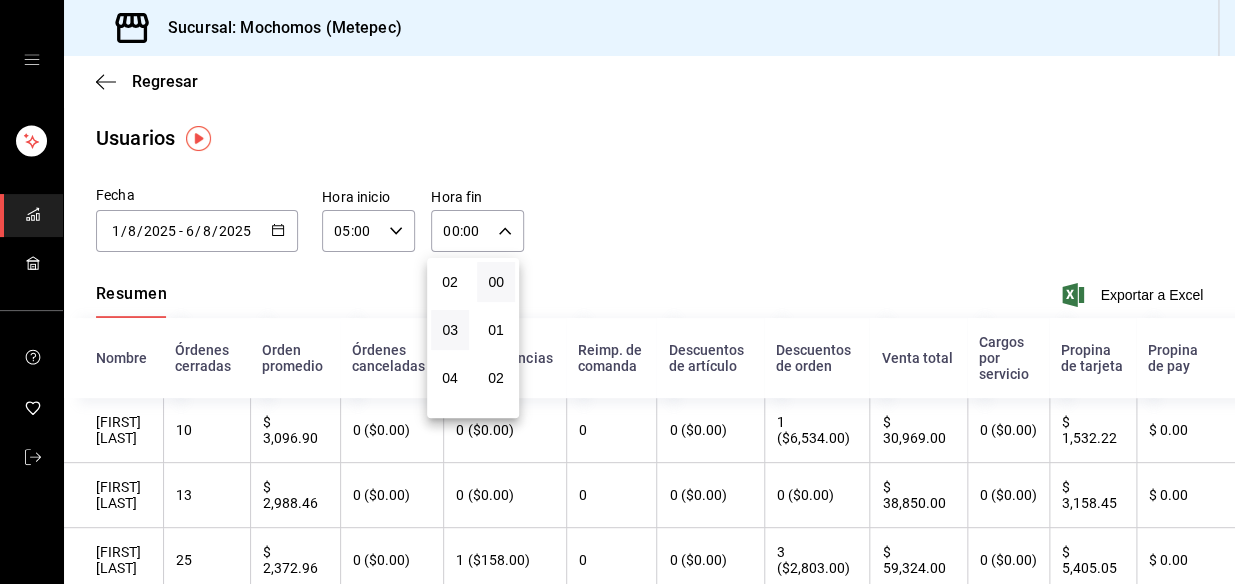 scroll, scrollTop: 181, scrollLeft: 0, axis: vertical 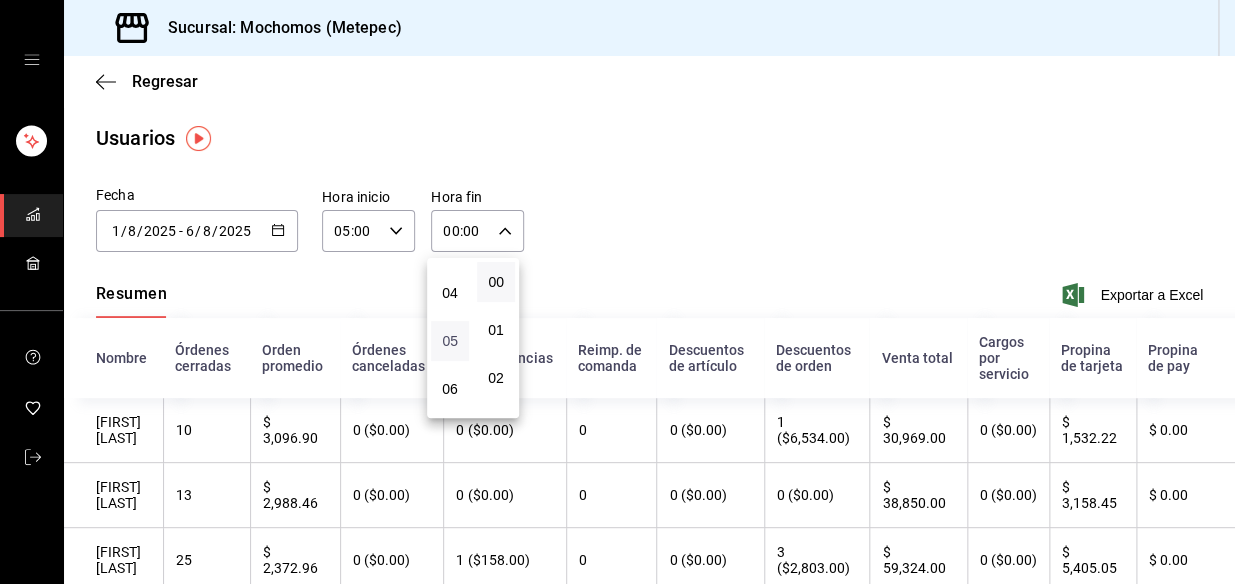 click on "05" at bounding box center [450, 341] 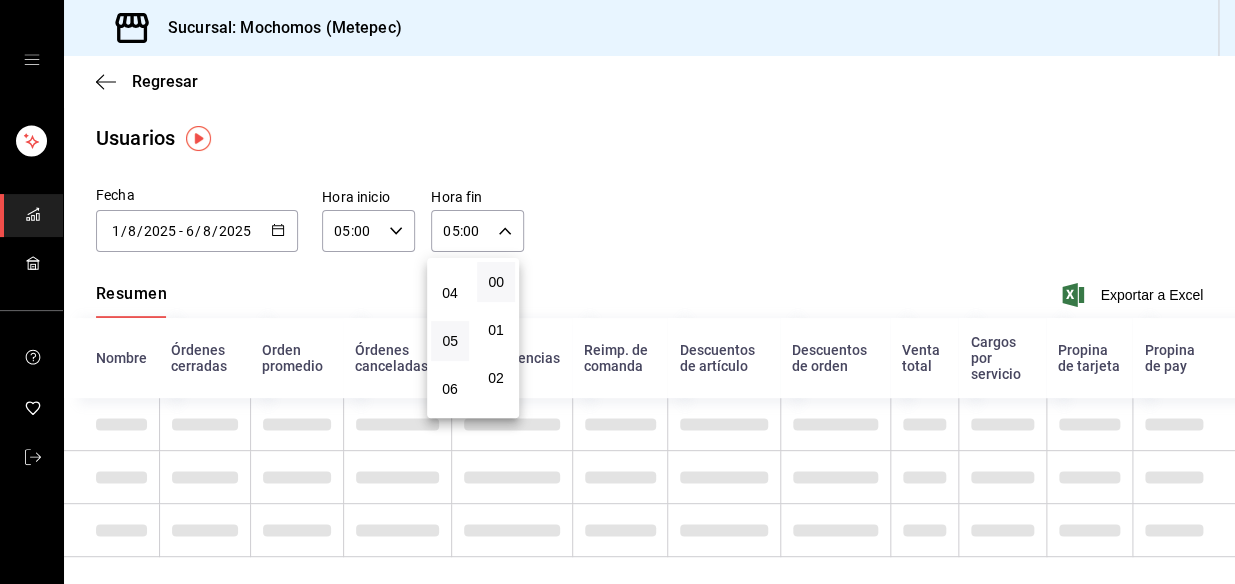 click at bounding box center [617, 292] 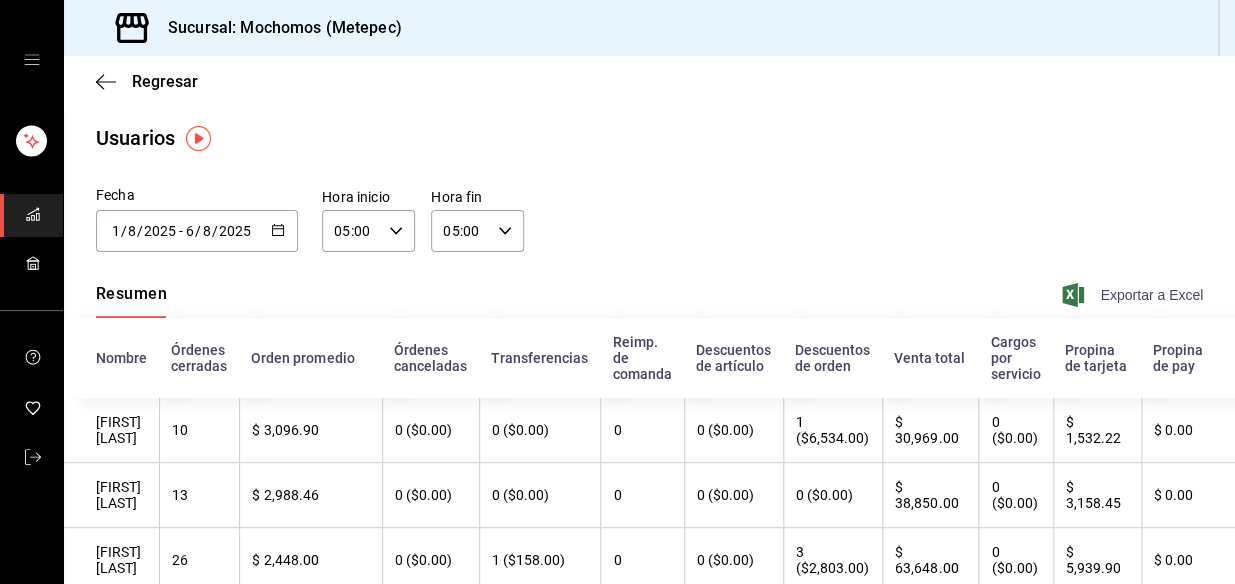 click on "Exportar a Excel" at bounding box center (1134, 295) 